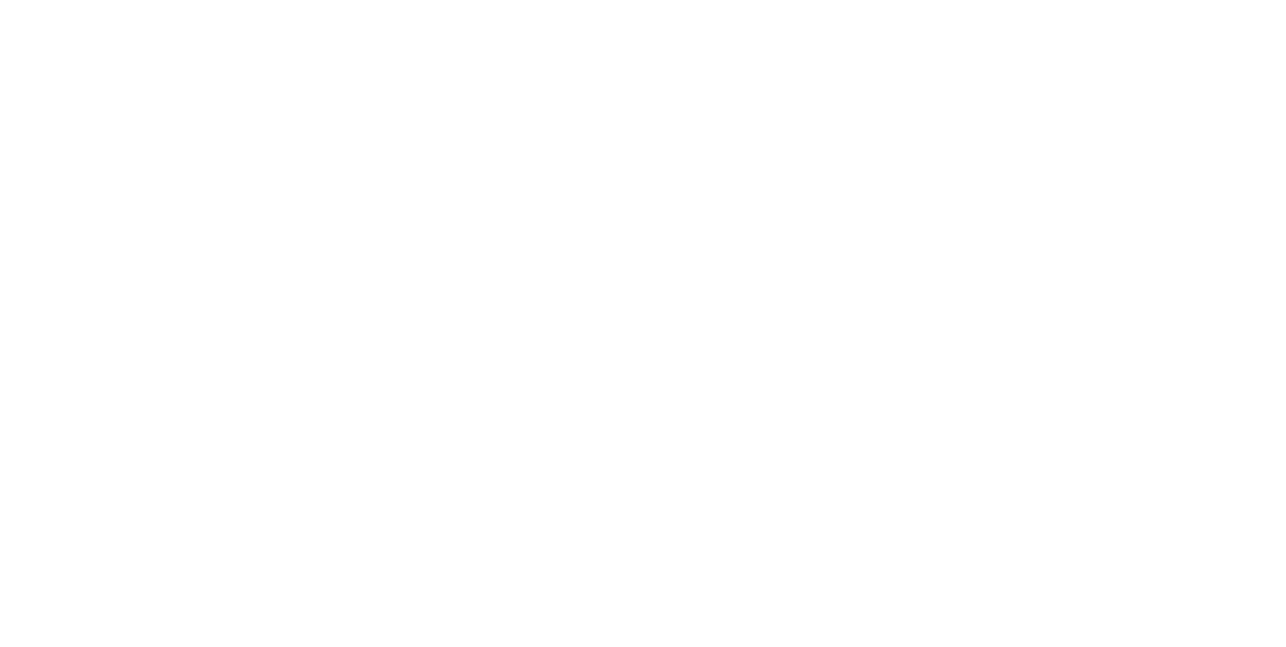 scroll, scrollTop: 0, scrollLeft: 0, axis: both 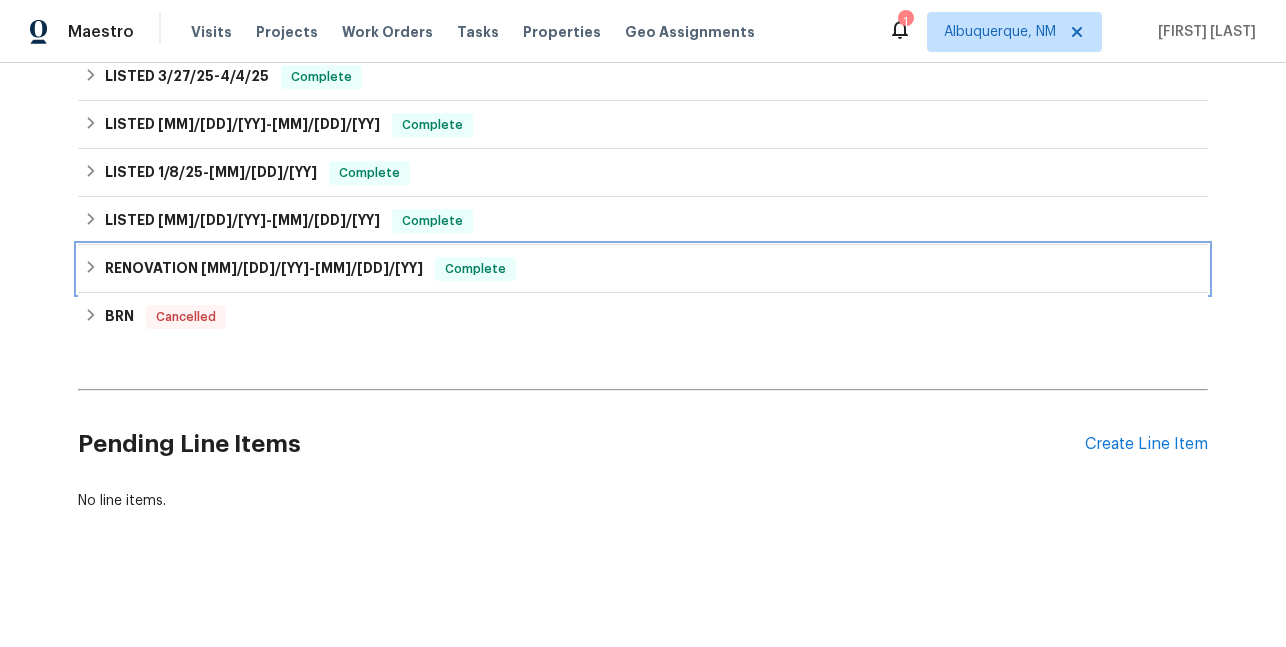 click on "[MM]/[DD]/[YY]" at bounding box center (255, 268) 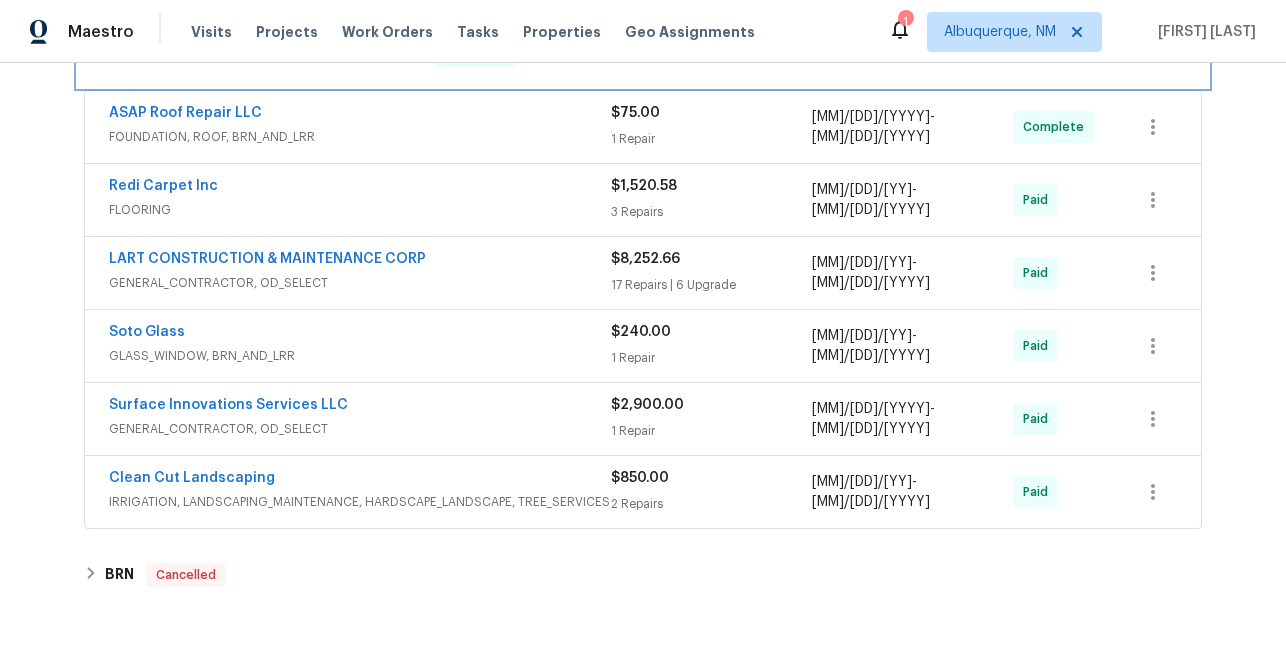 scroll, scrollTop: 976, scrollLeft: 0, axis: vertical 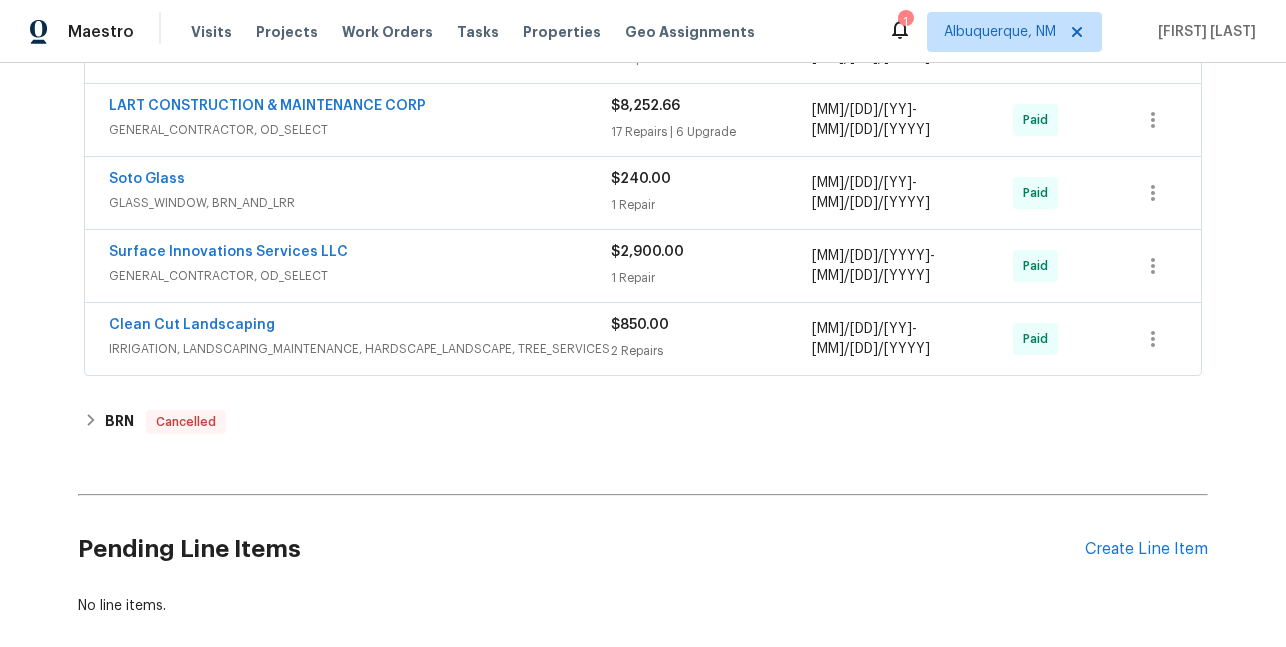 click on "Clean Cut Landscaping" at bounding box center (360, 327) 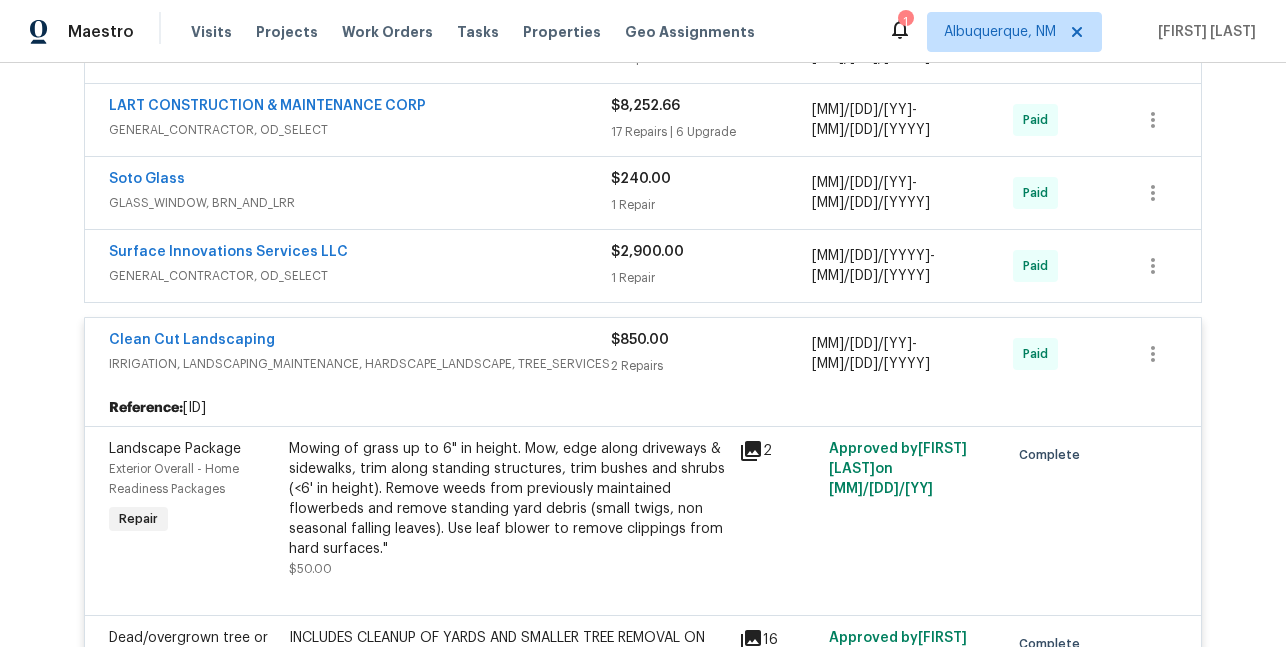 click on "GENERAL_CONTRACTOR, OD_SELECT" at bounding box center [360, 276] 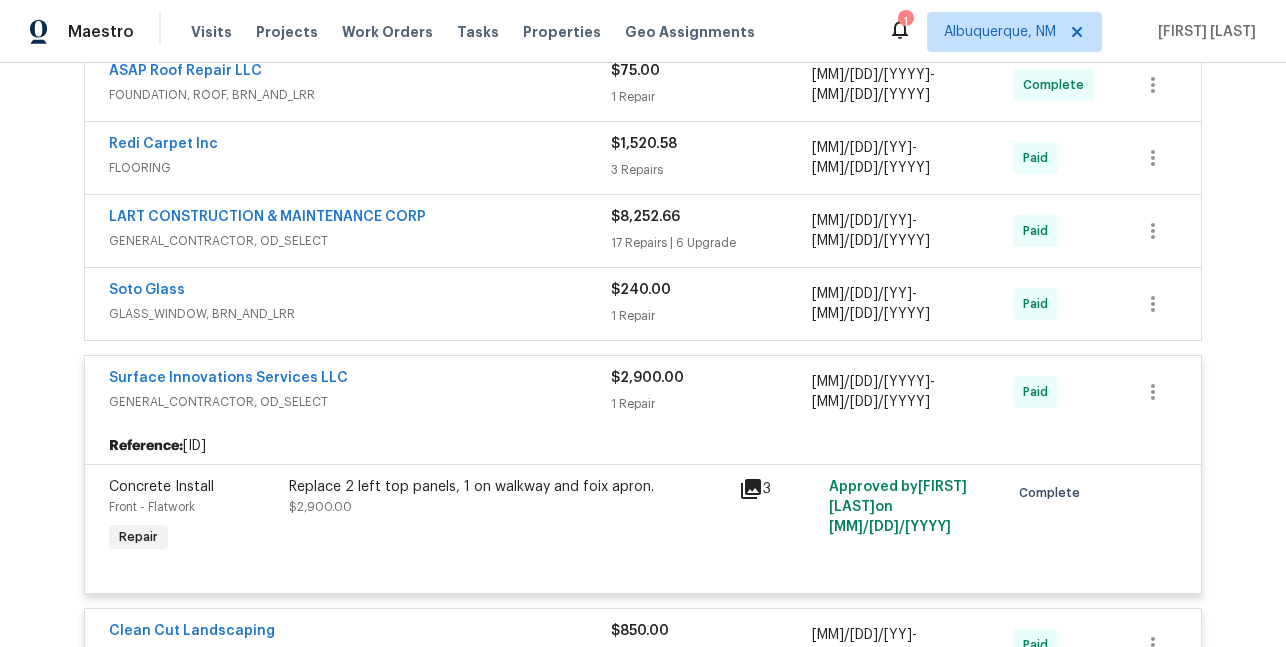 scroll, scrollTop: 858, scrollLeft: 0, axis: vertical 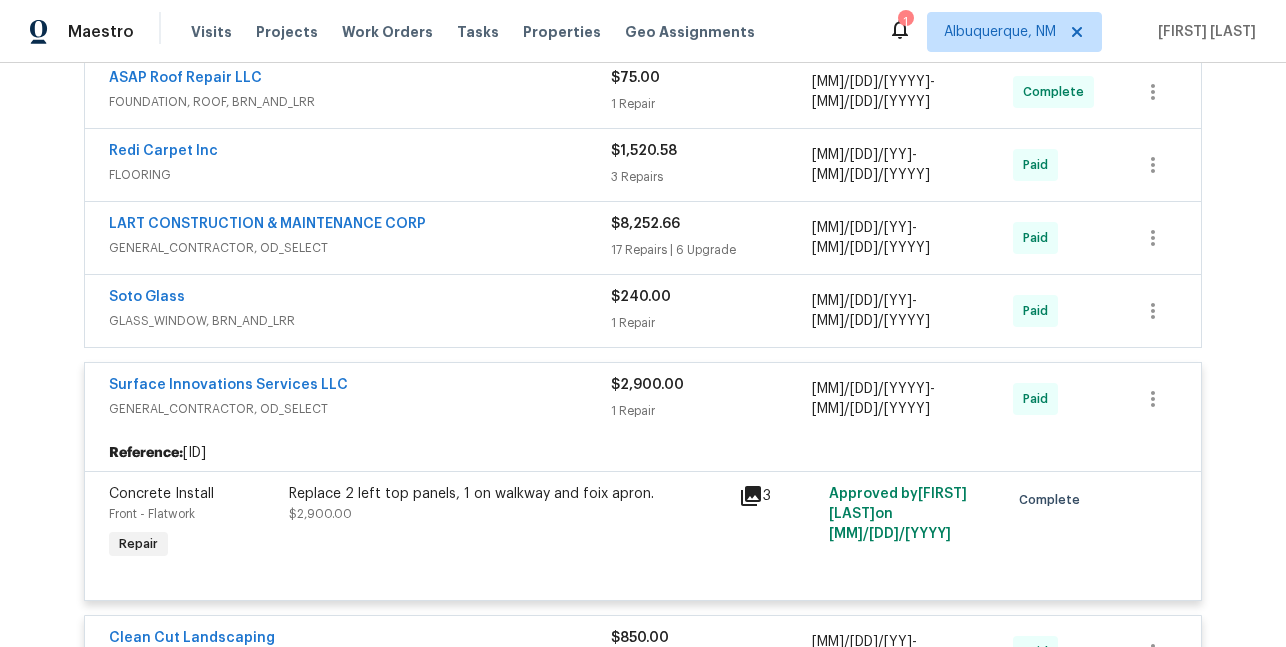 click on "Soto Glass GLASS_WINDOW, BRN_AND_LRR $[PRICE] [NUM] Repair [MM]/[DD]/[YYYY]  -  [MM]/[DD]/[YYYY] Paid" at bounding box center (643, 311) 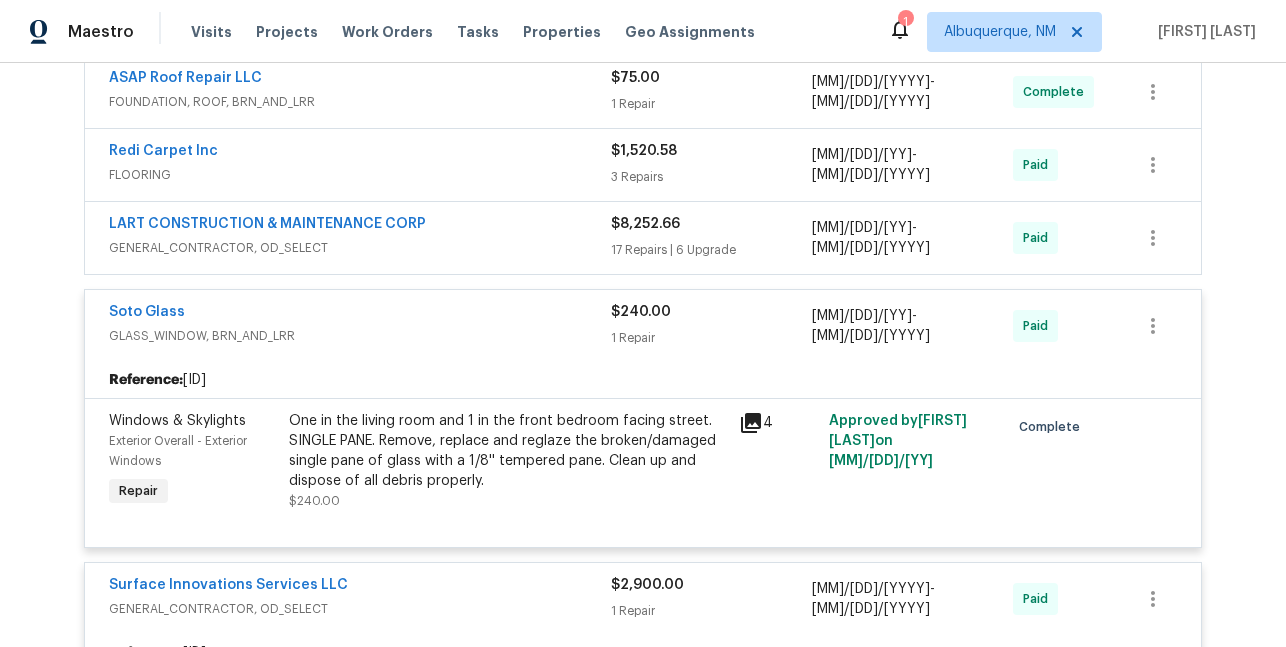 click on "GENERAL_CONTRACTOR, OD_SELECT" at bounding box center (360, 248) 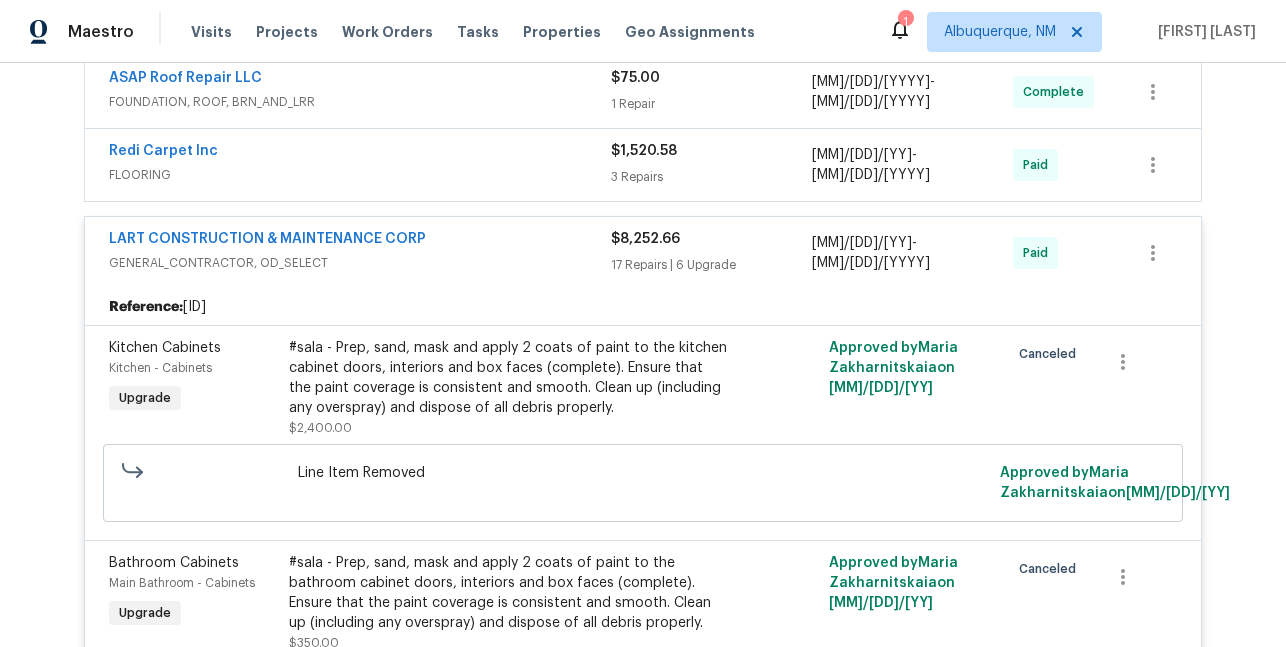 click on "FLOORING" at bounding box center (360, 175) 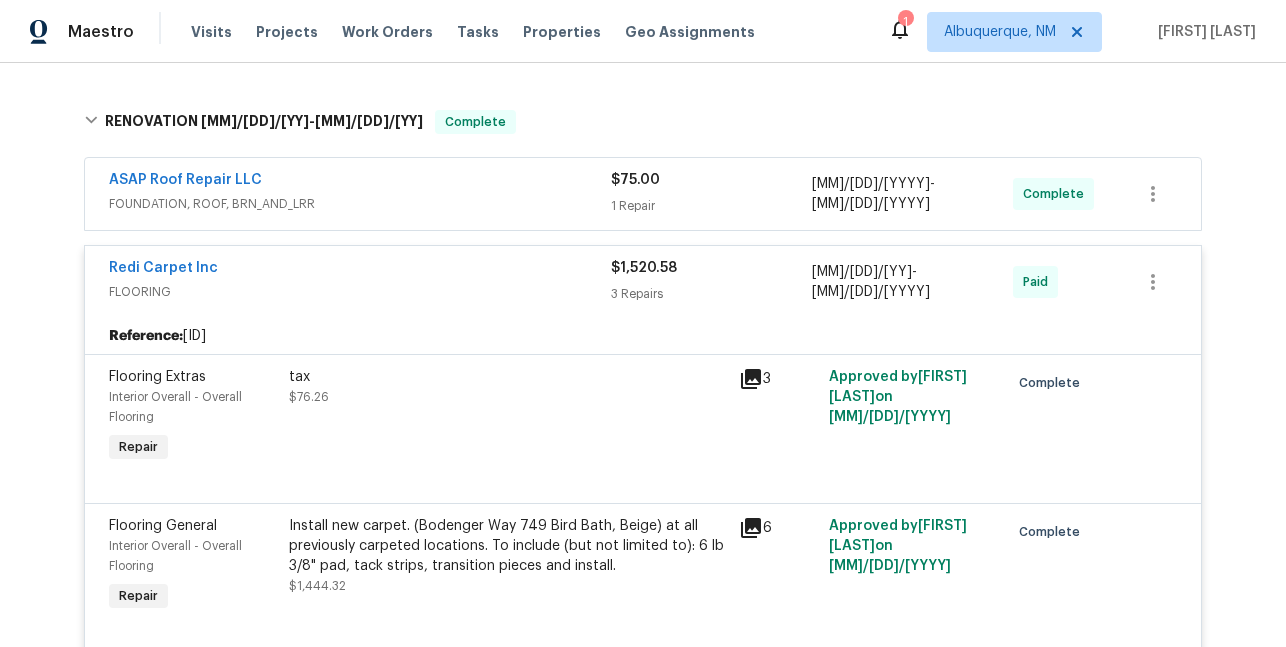 click on "FOUNDATION, ROOF, BRN_AND_LRR" at bounding box center (360, 204) 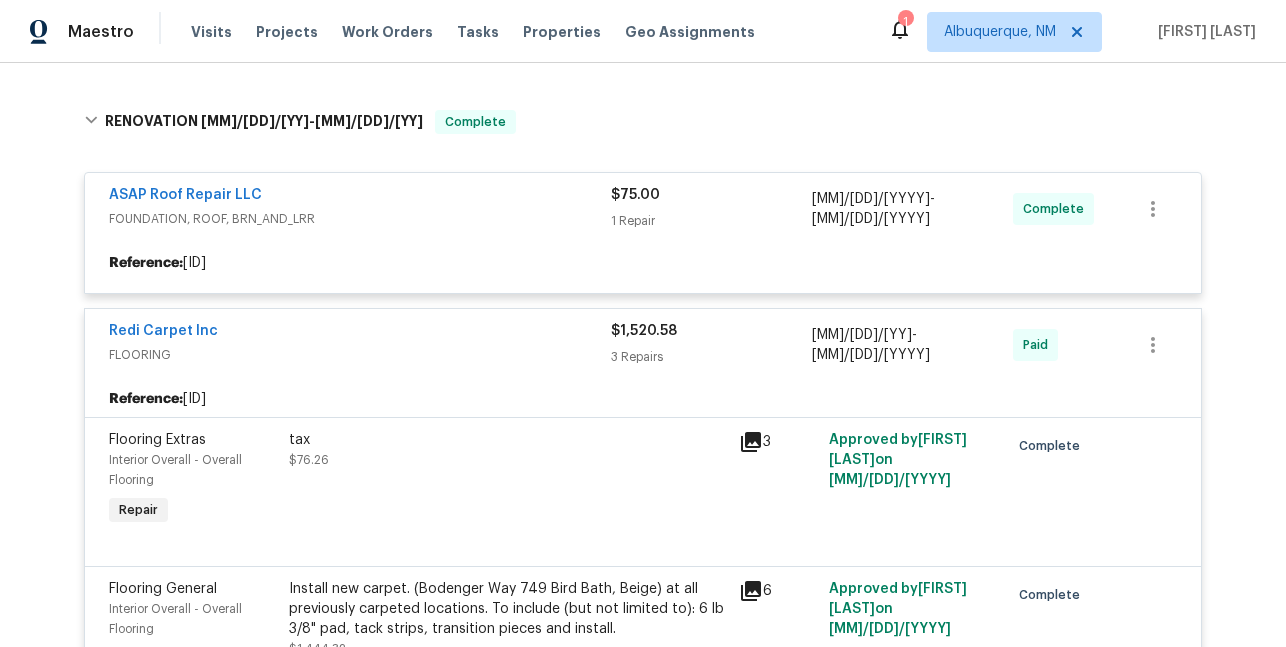 scroll, scrollTop: 562, scrollLeft: 0, axis: vertical 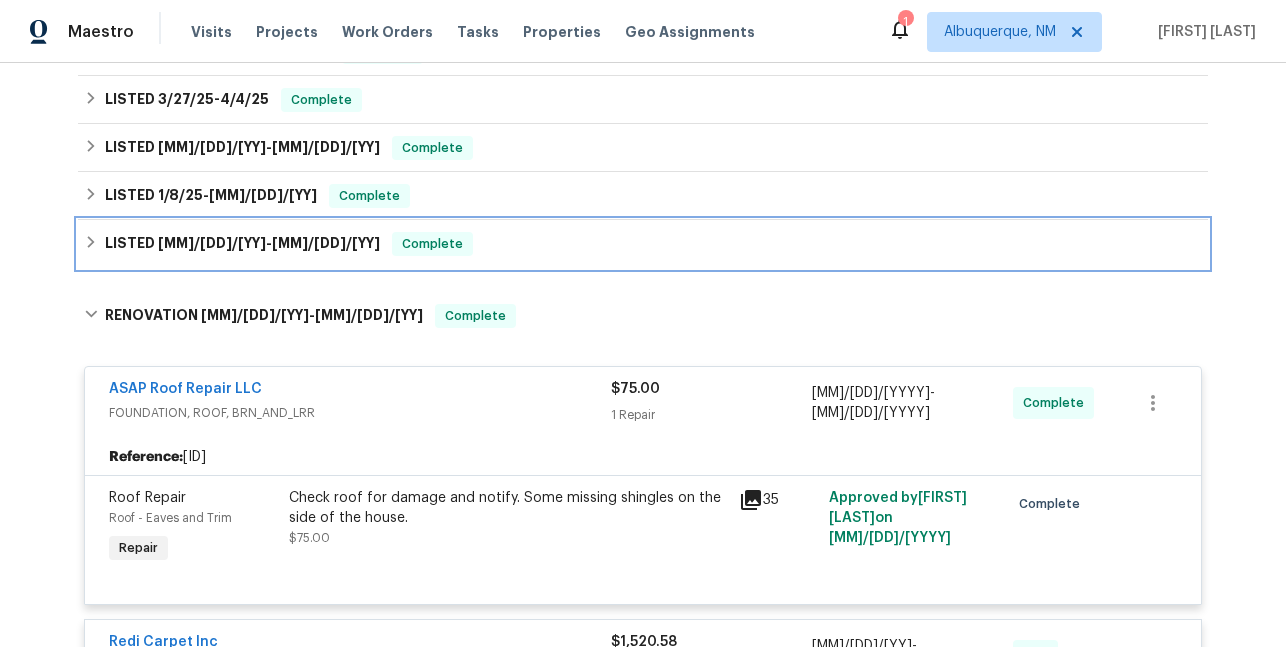 click on "LISTED   [MM]/[DD]/[YY]  -  [MM]/[DD]/[YY] Complete" at bounding box center (643, 244) 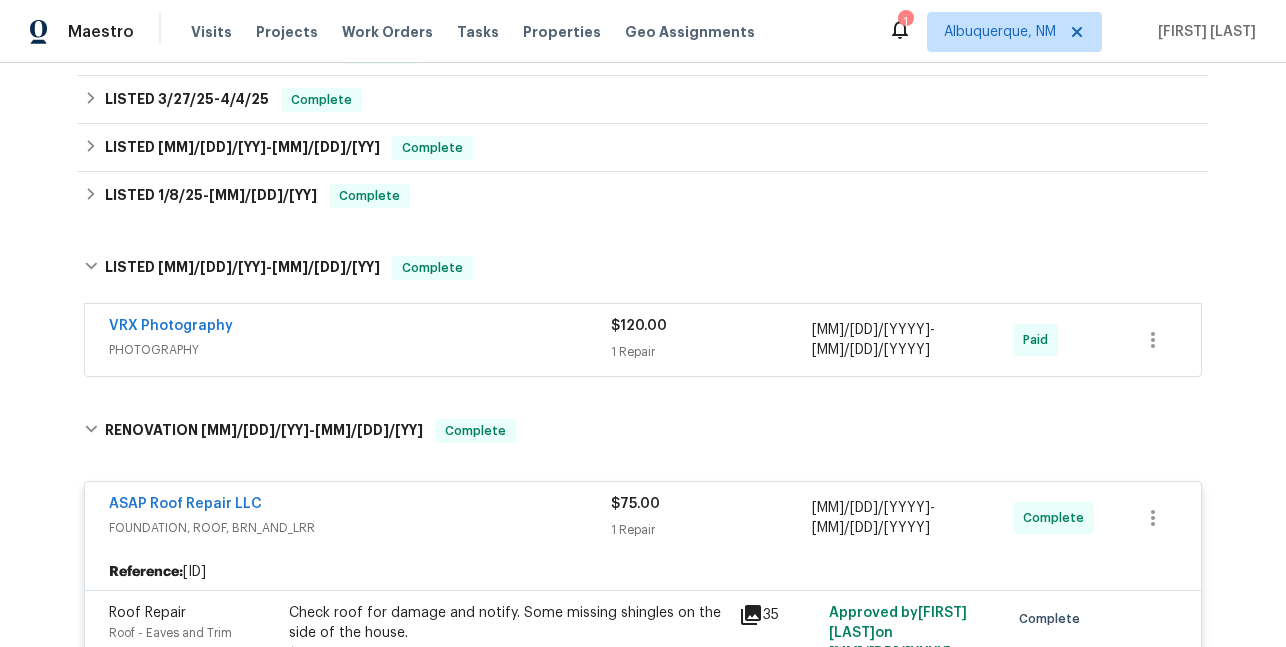 click on "PHOTOGRAPHY" at bounding box center [360, 350] 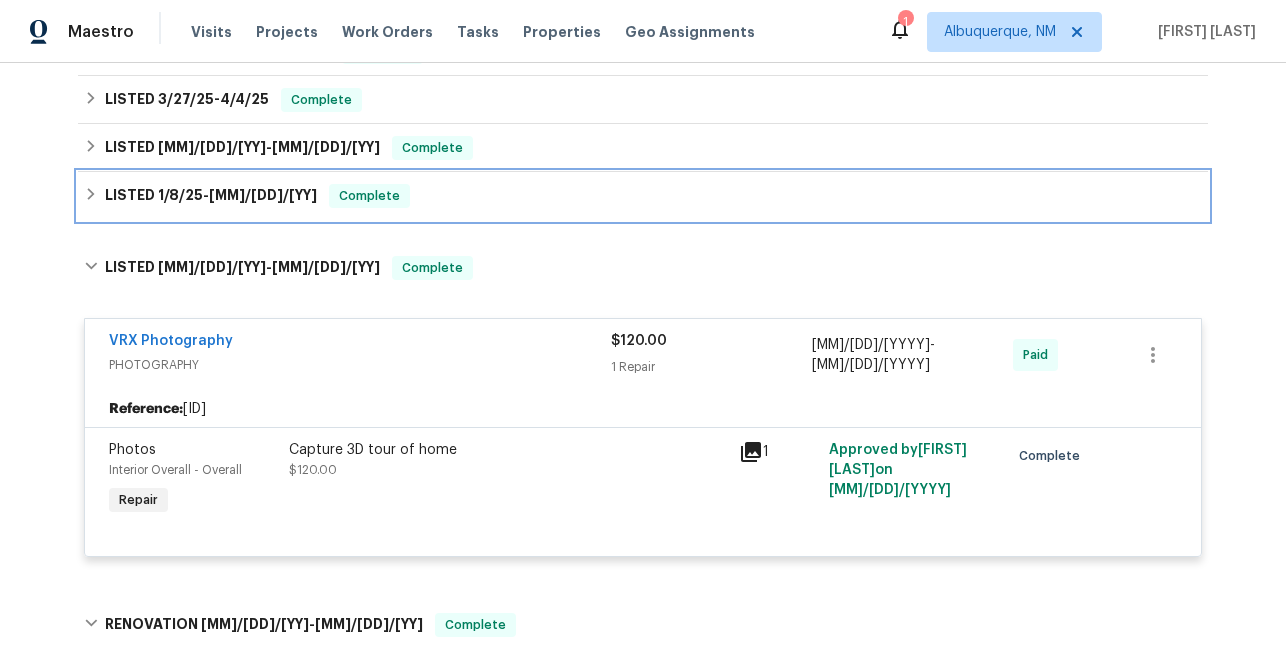 click on "Complete" at bounding box center (369, 196) 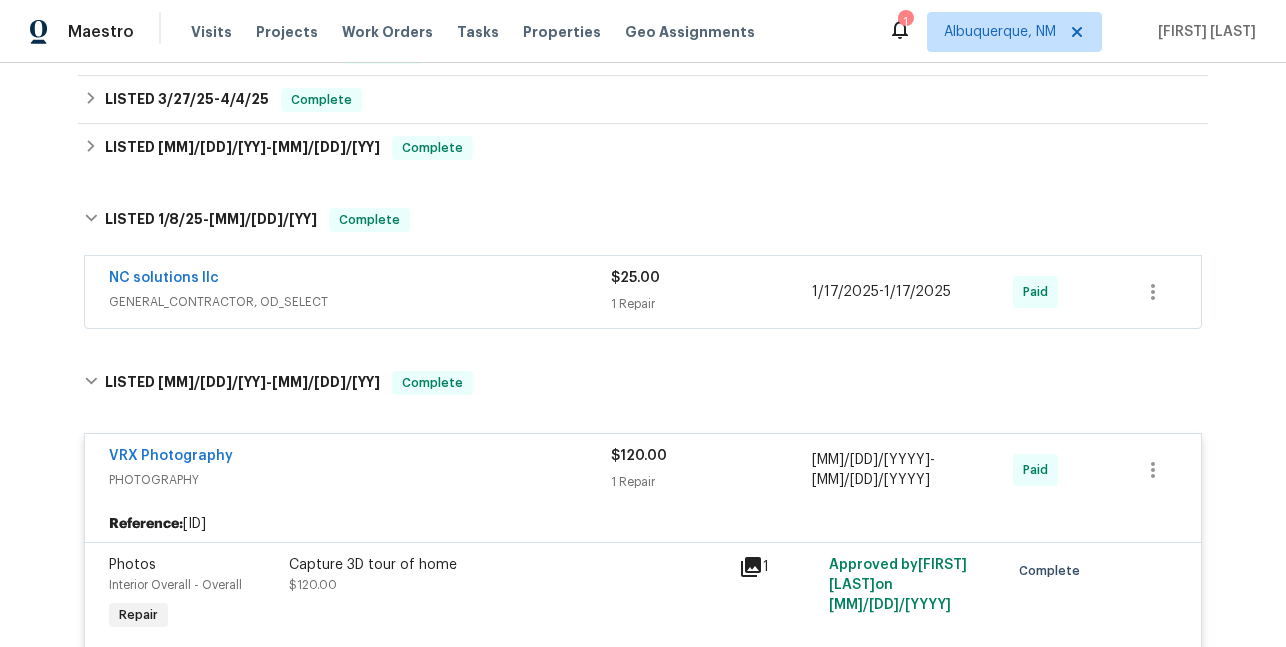 click on "GENERAL_CONTRACTOR, OD_SELECT" at bounding box center [360, 302] 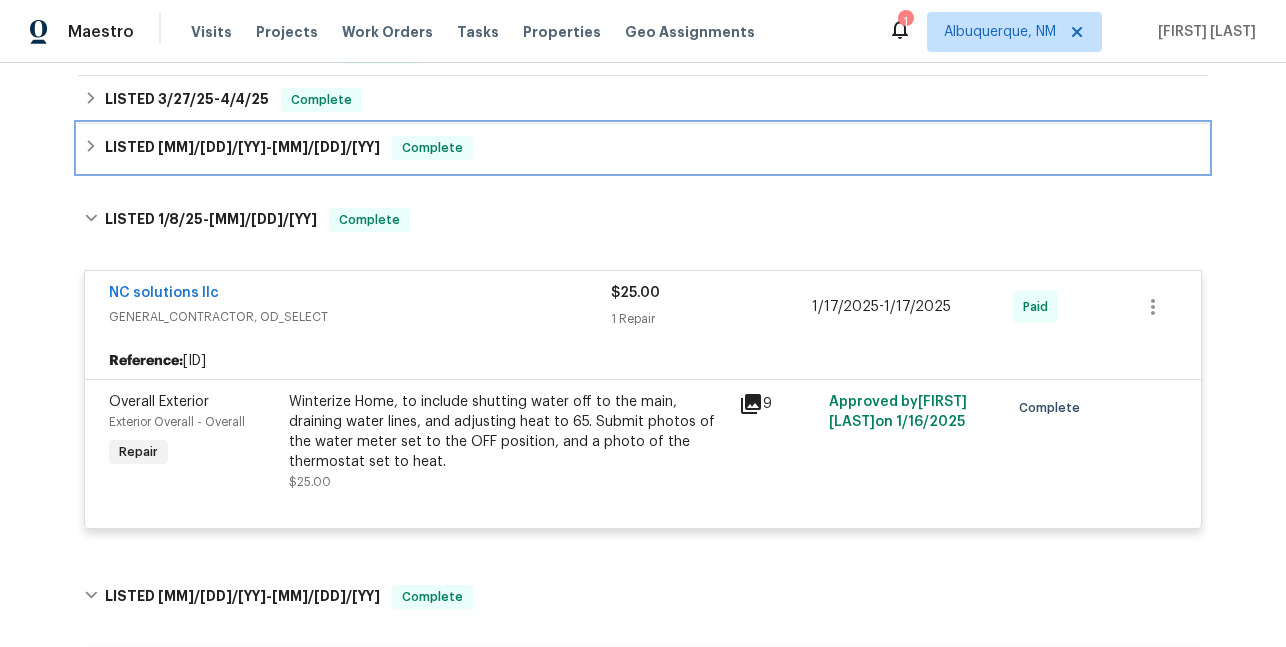 click on "Complete" at bounding box center (432, 148) 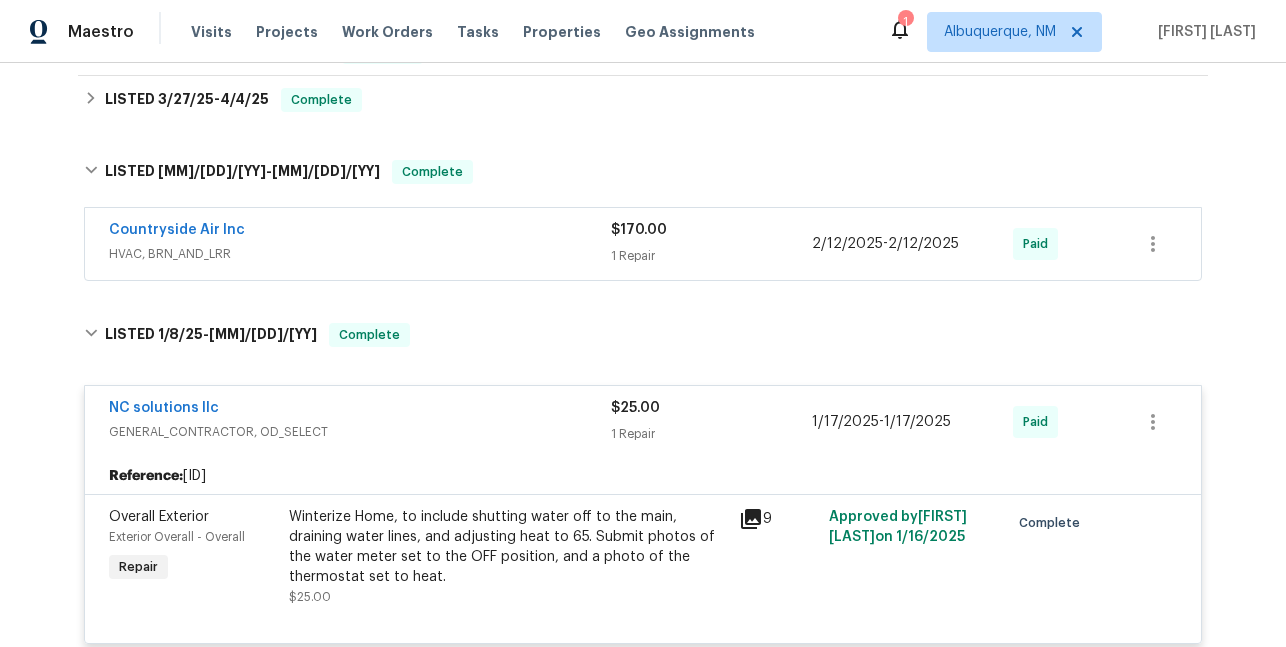 click on "HVAC, BRN_AND_LRR" at bounding box center (360, 254) 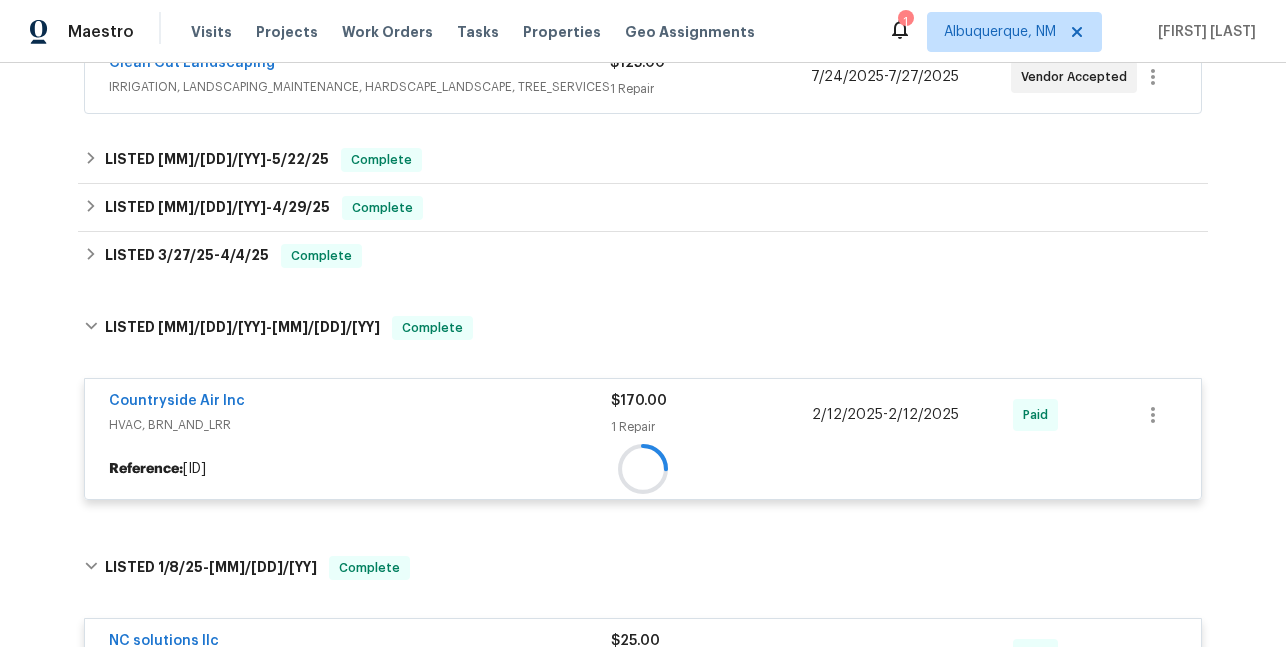 scroll, scrollTop: 357, scrollLeft: 0, axis: vertical 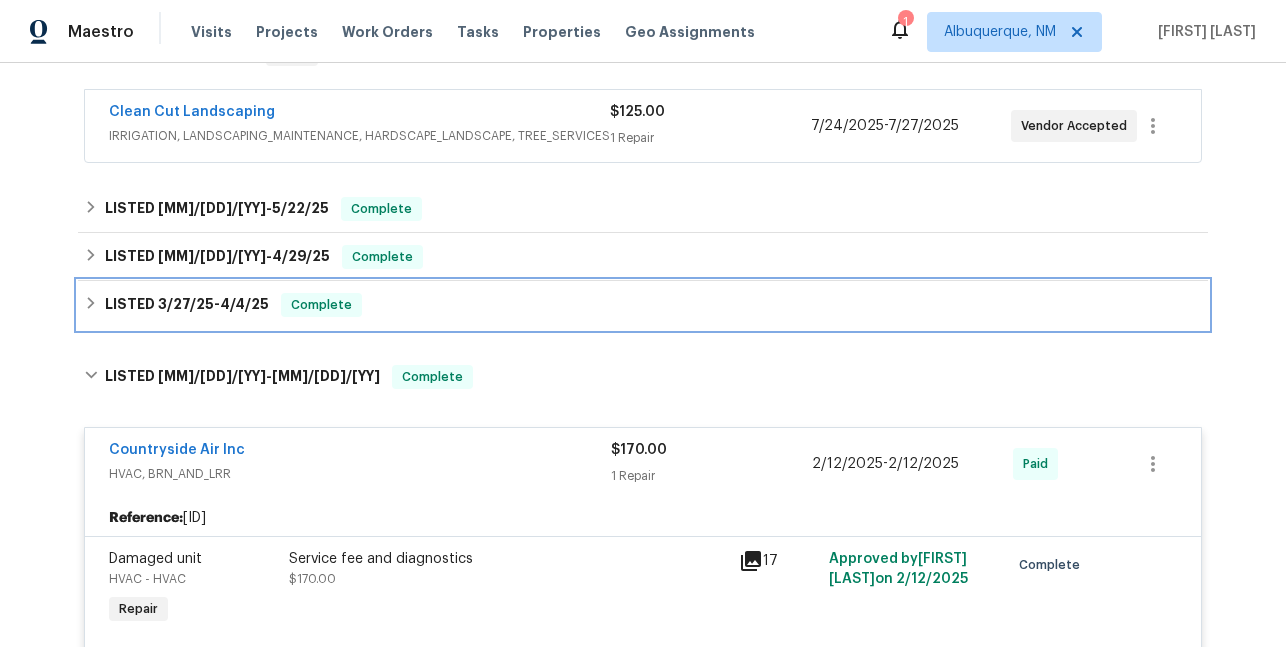 click on "Complete" at bounding box center (321, 305) 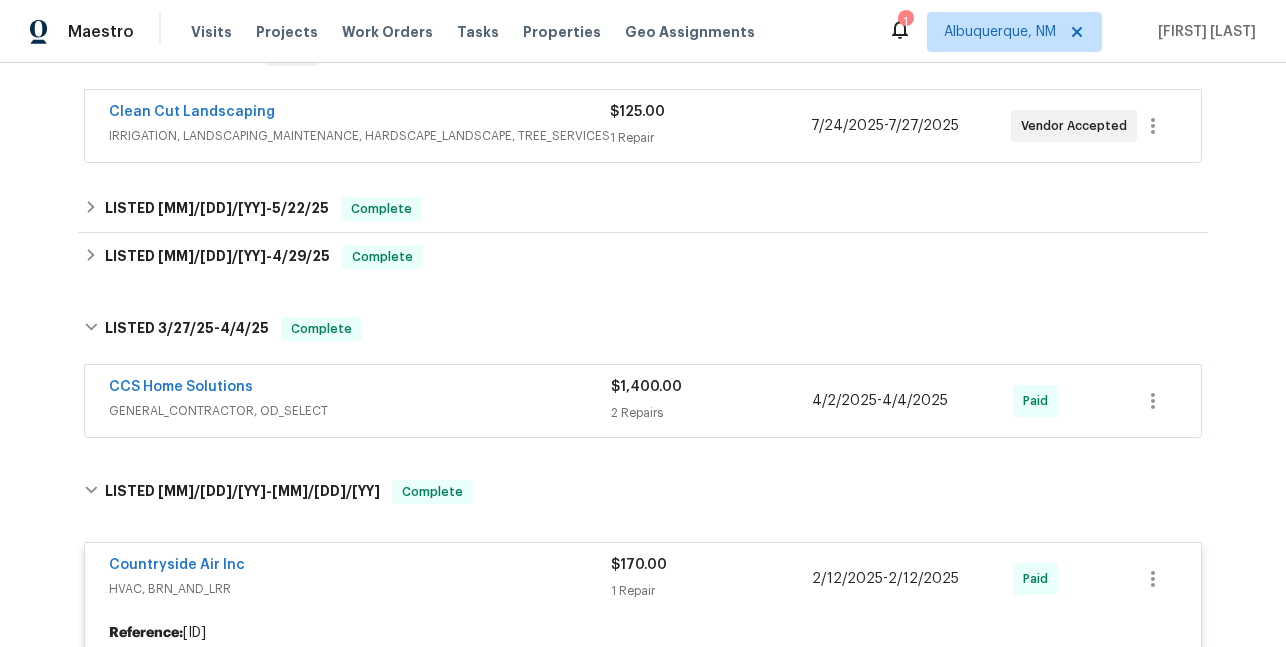 click on "CCS Home Solutions" at bounding box center (360, 389) 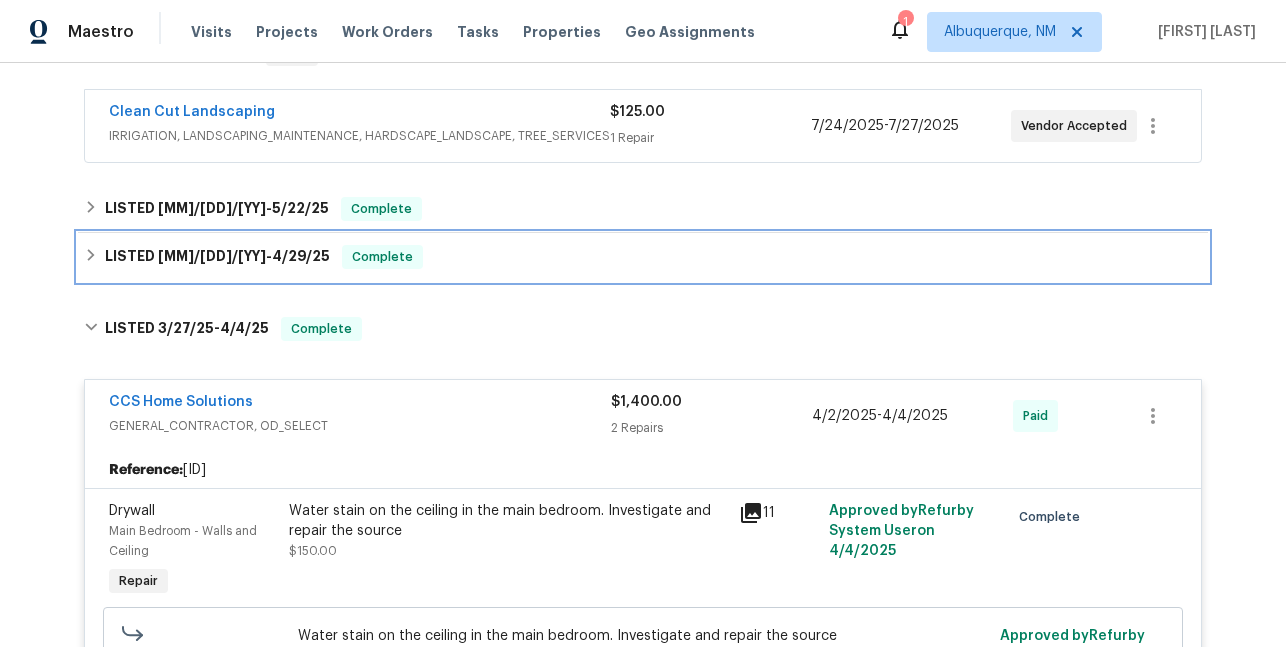 click on "LISTED   [MM]/[DD]/[YY]  -  [MM]/[DD]/[YY]" at bounding box center (217, 257) 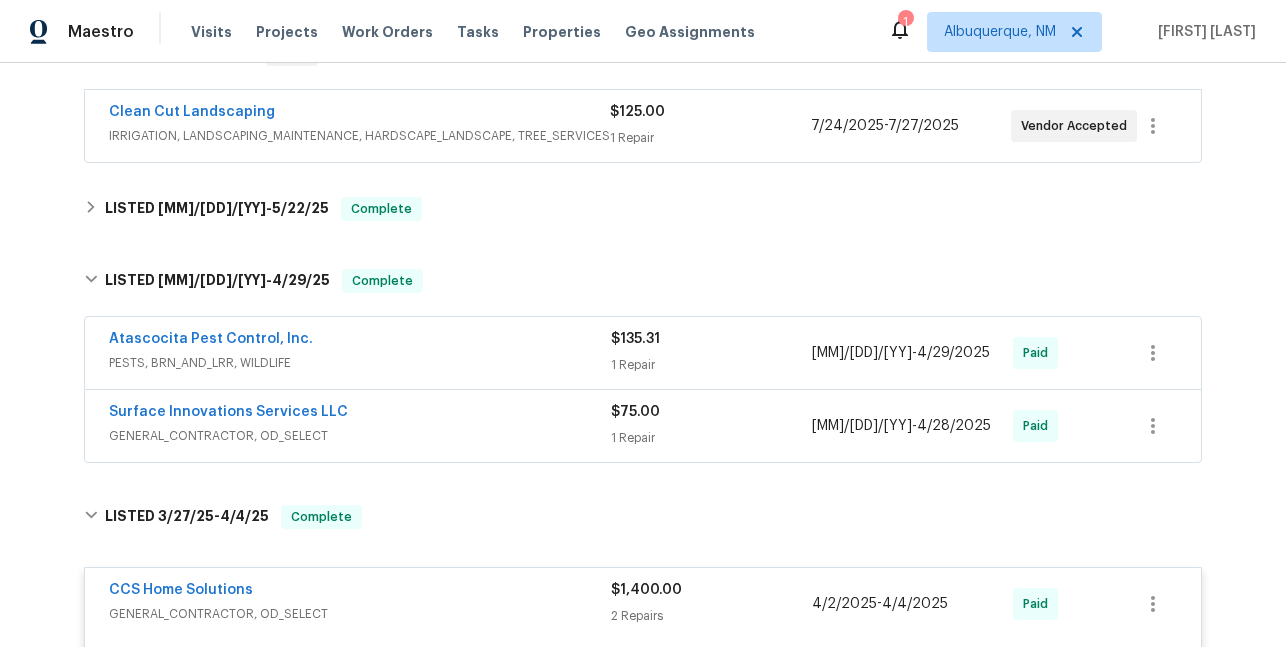 click on "GENERAL_CONTRACTOR, OD_SELECT" at bounding box center [360, 436] 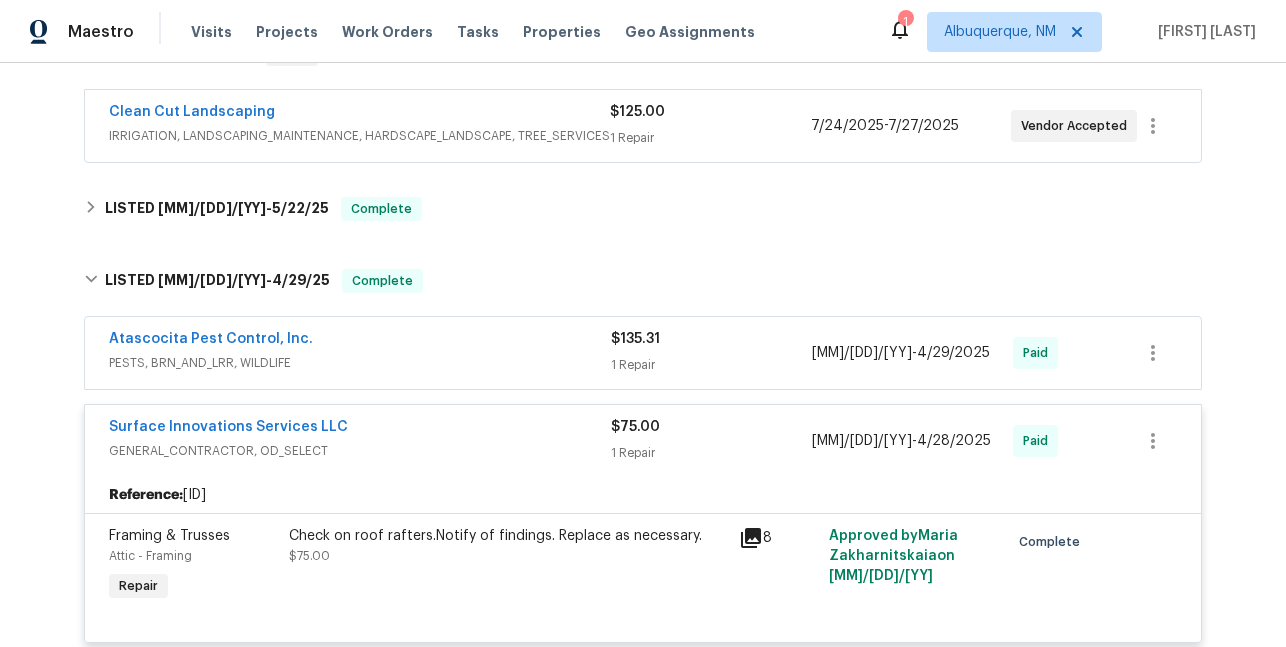 click on "PESTS, BRN_AND_LRR, WILDLIFE" at bounding box center (360, 363) 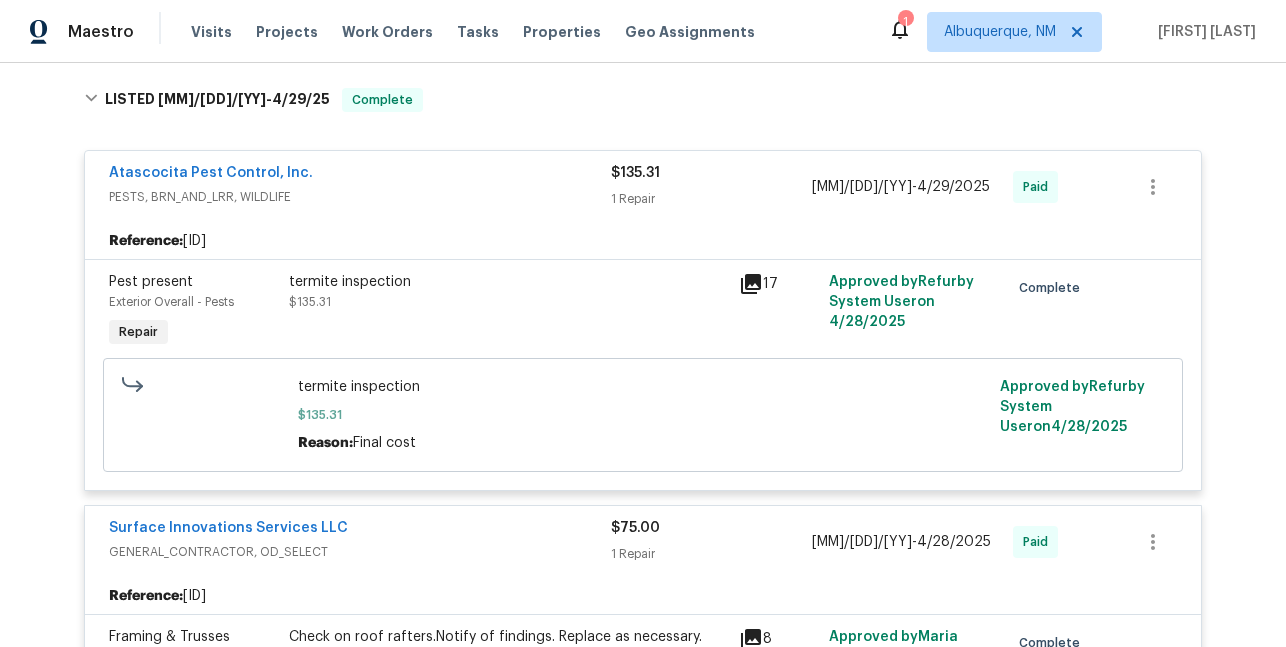 scroll, scrollTop: 540, scrollLeft: 0, axis: vertical 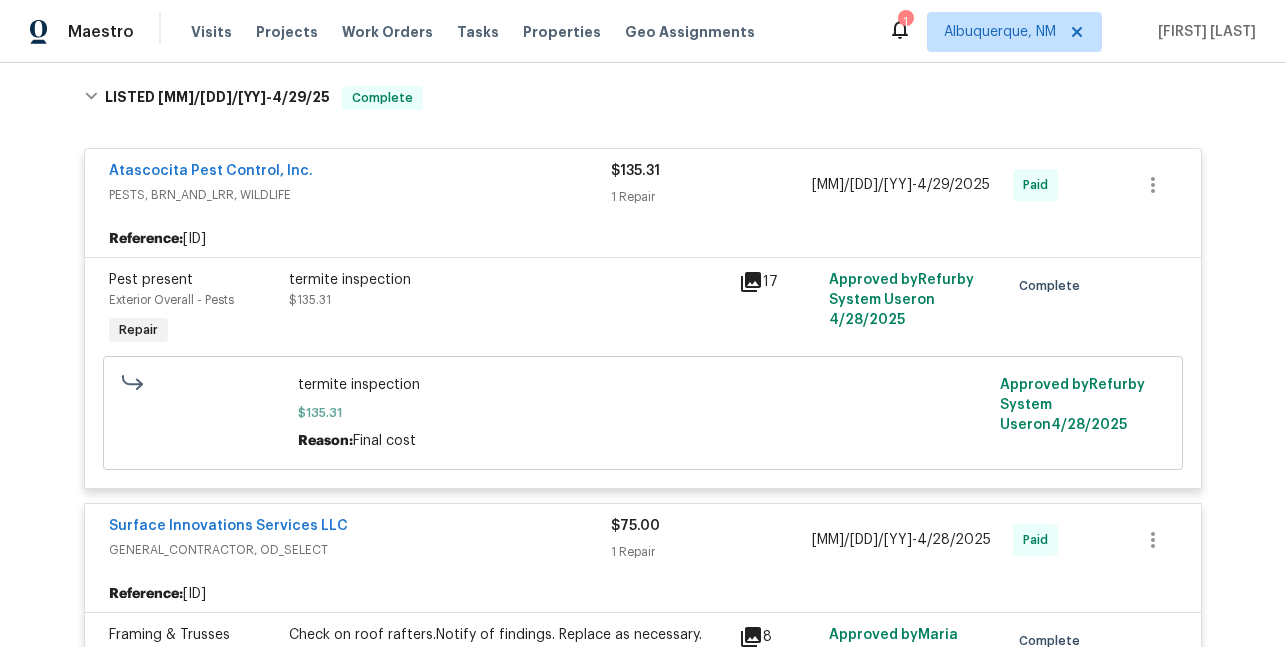 click 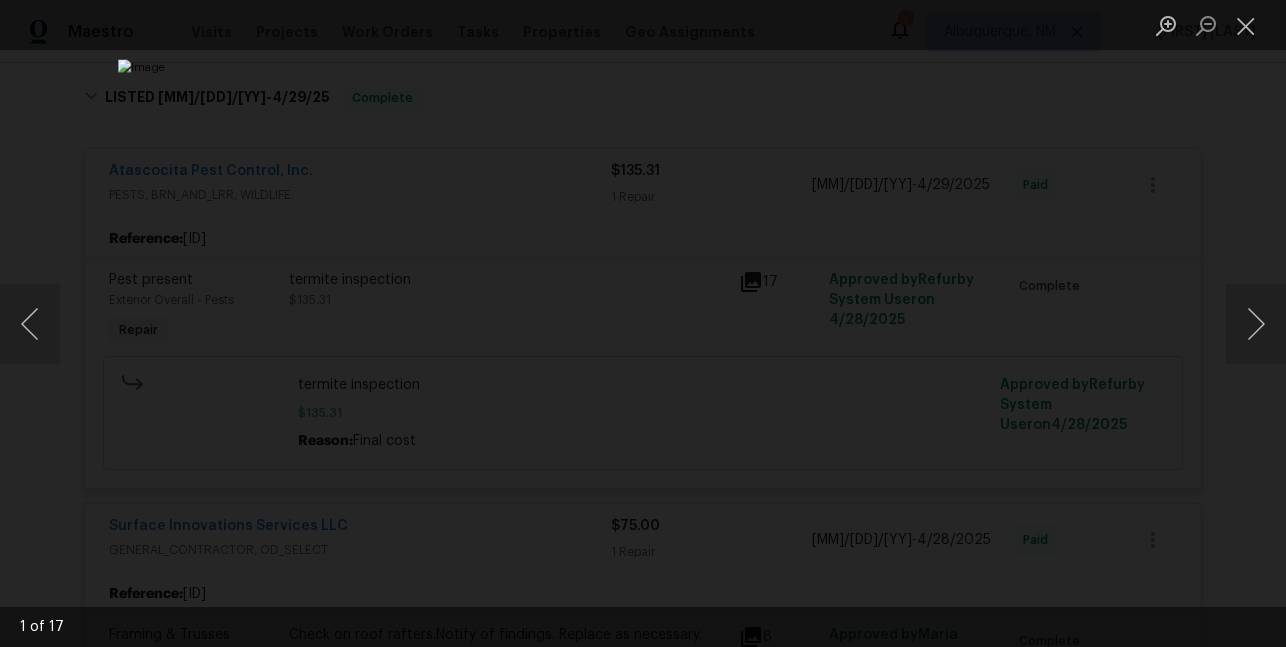 click at bounding box center (643, 323) 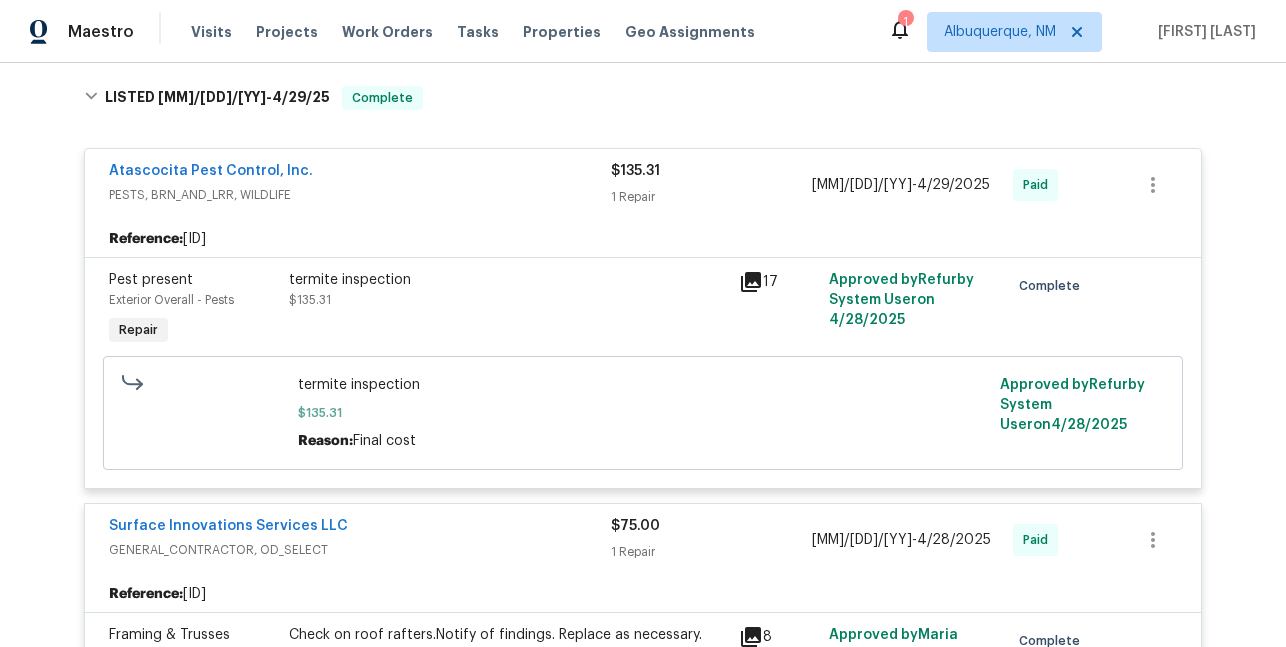 scroll, scrollTop: 297, scrollLeft: 0, axis: vertical 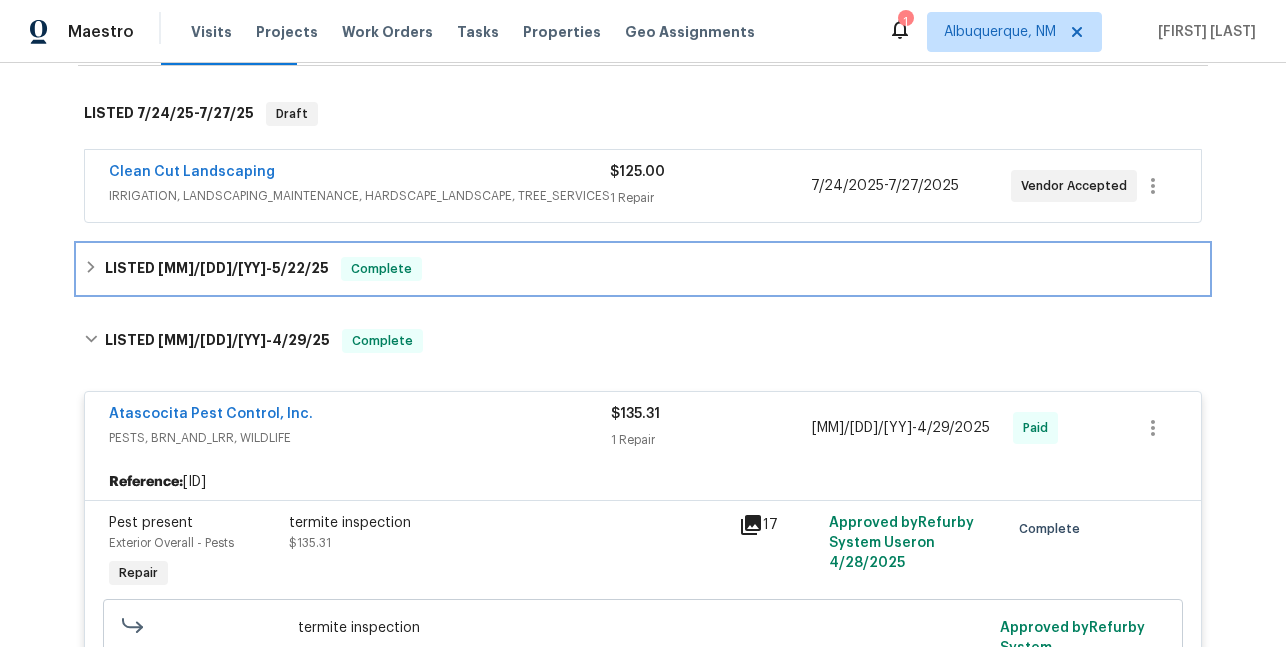 click on "LISTED   [MM]/[DD]/[YY]  -  [MM]/[DD]/[YY]" at bounding box center [217, 269] 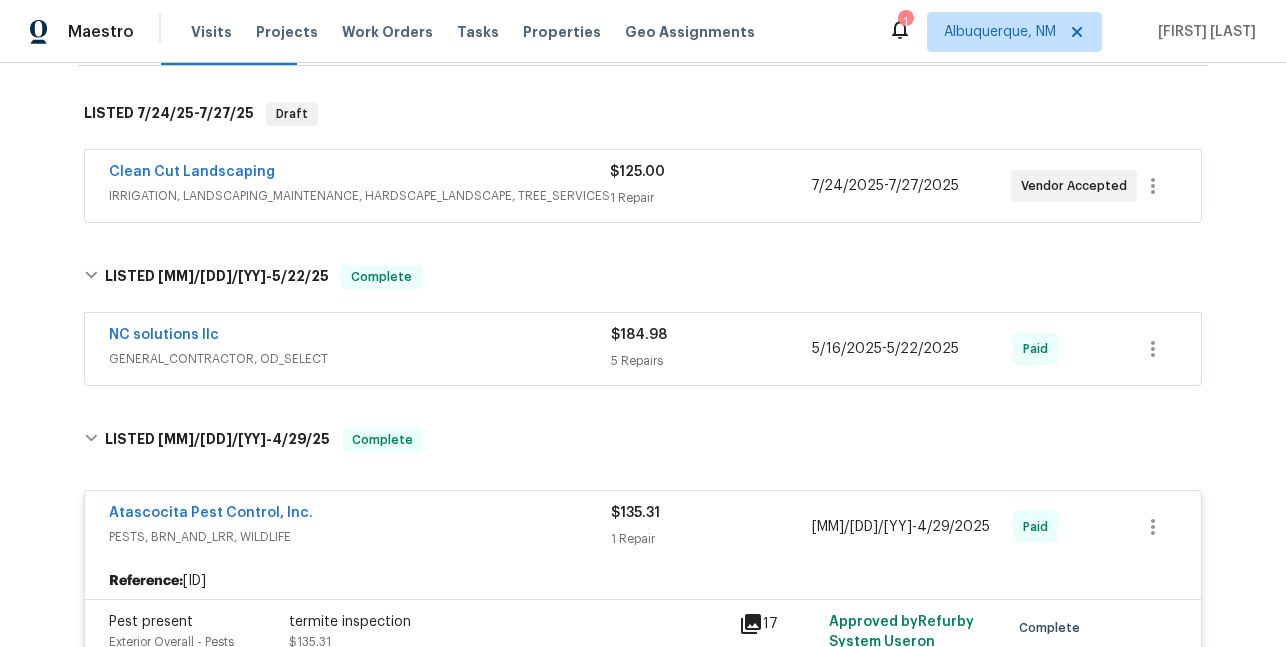 click on "NC solutions llc GENERAL_CONTRACTOR, OD_SELECT" at bounding box center (360, 349) 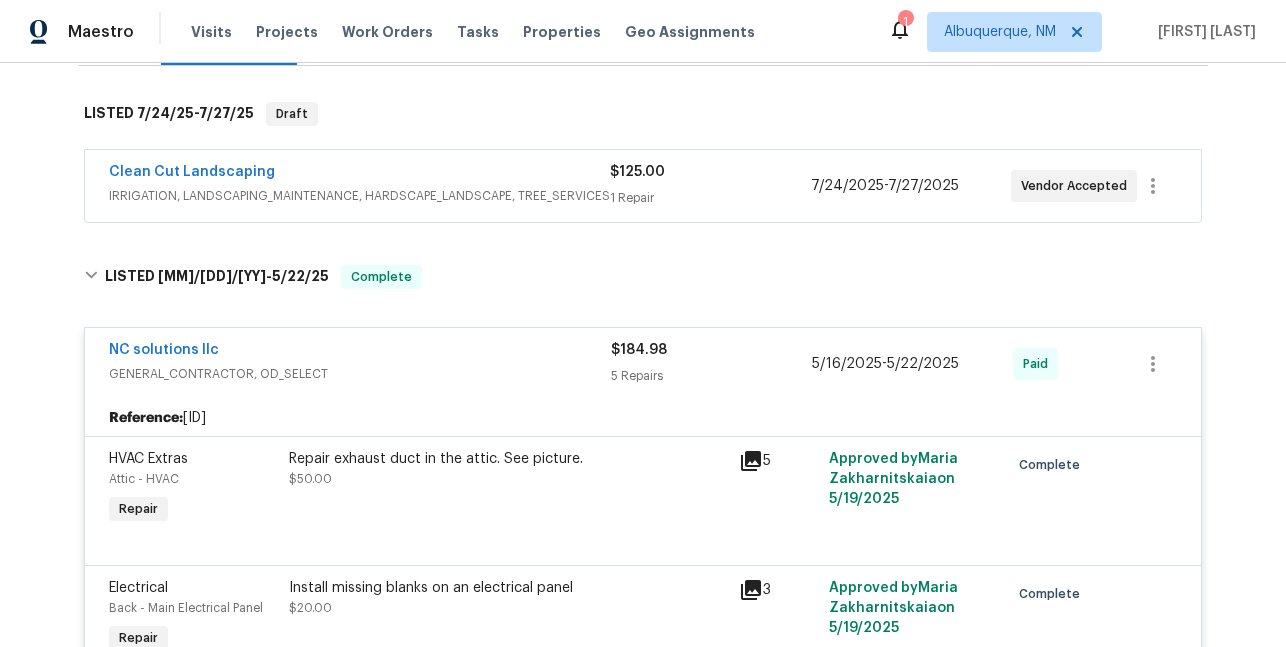 scroll, scrollTop: 211, scrollLeft: 0, axis: vertical 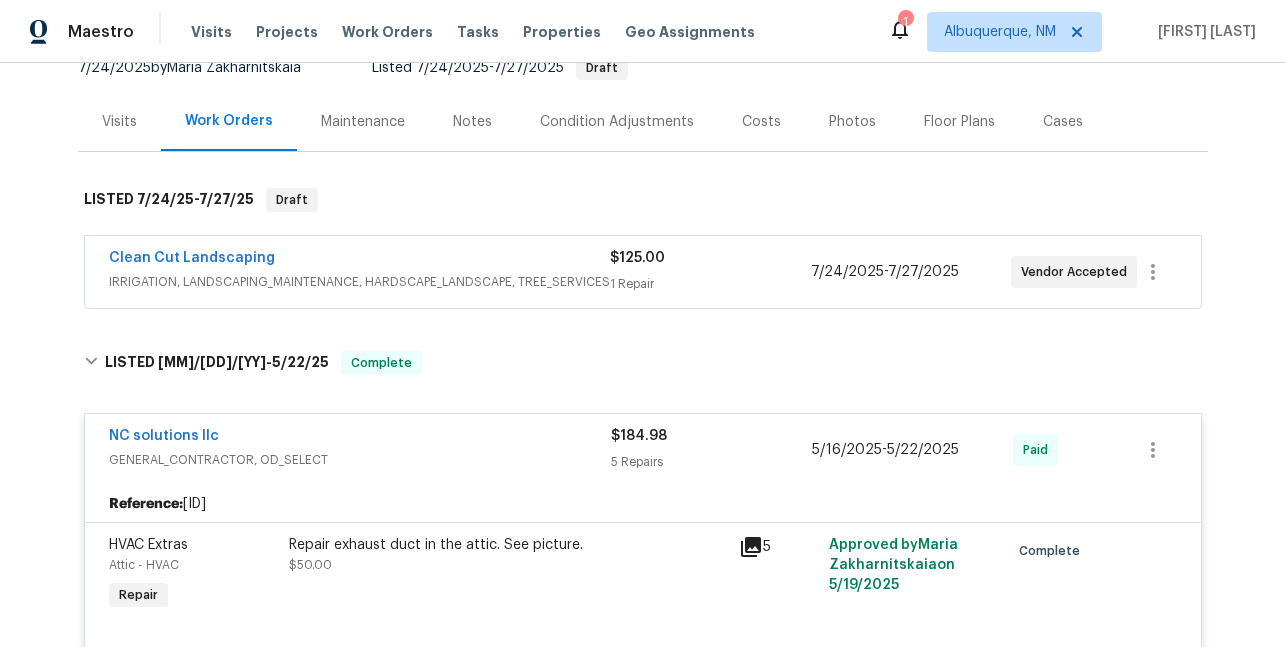 click on "Clean Cut Landscaping" at bounding box center [359, 260] 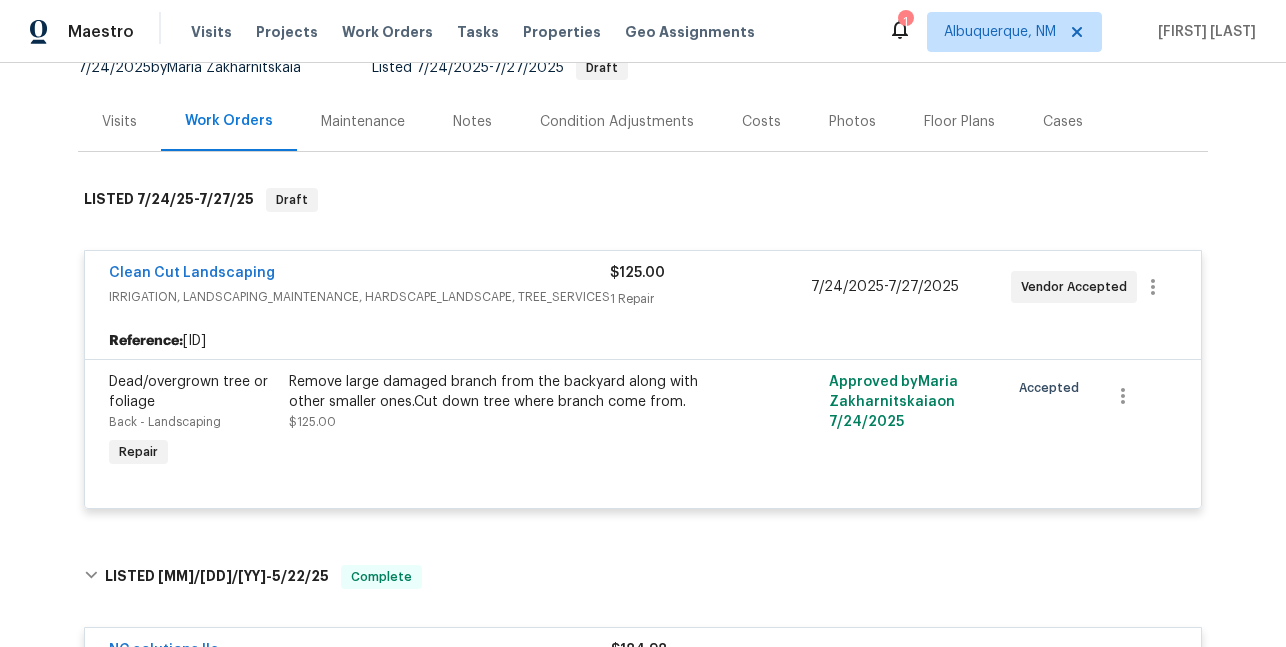 scroll, scrollTop: 1867, scrollLeft: 0, axis: vertical 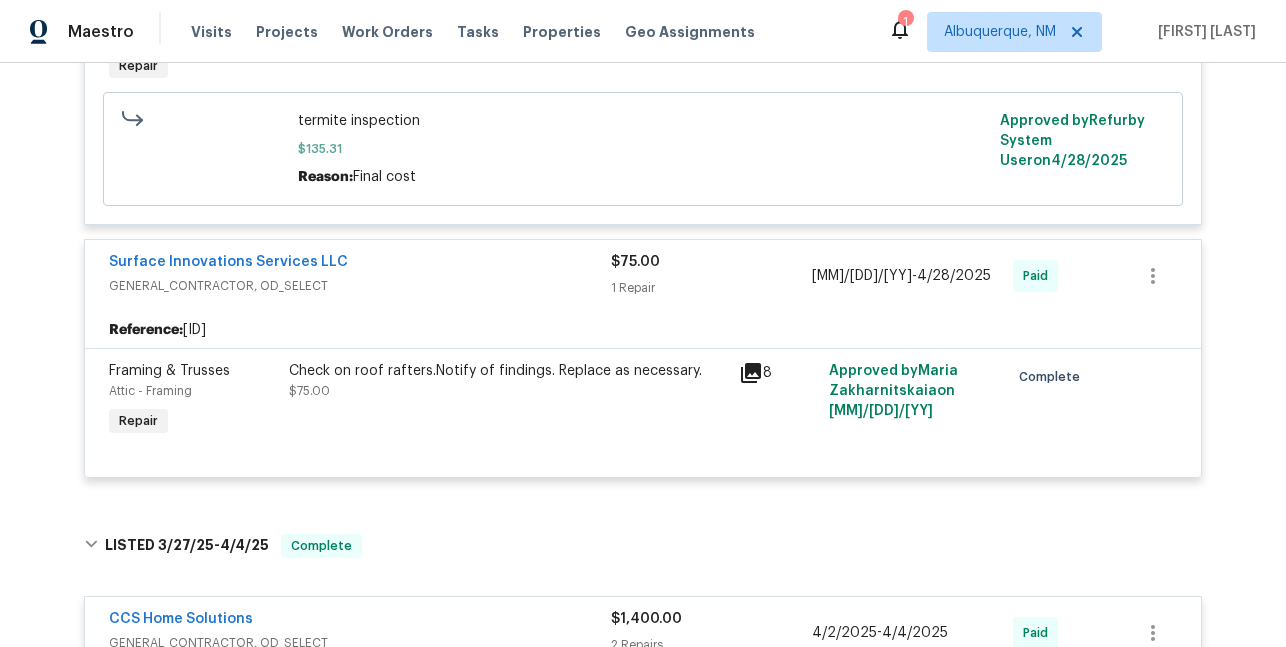 click 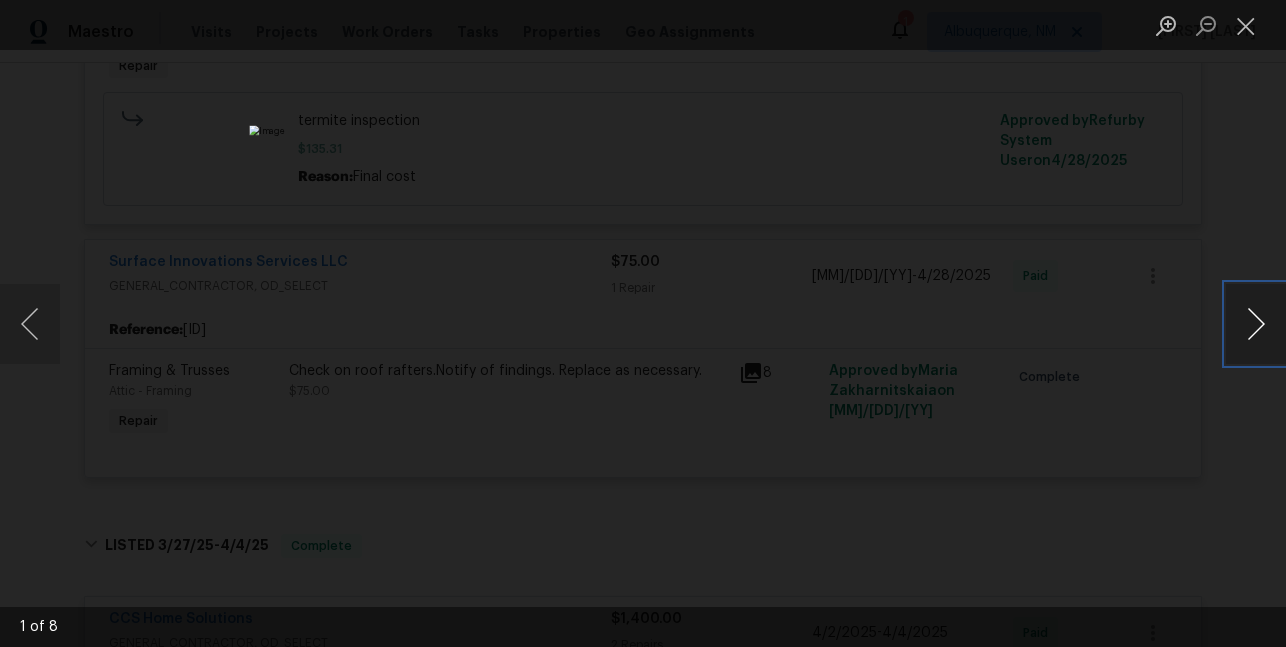 click at bounding box center (1256, 324) 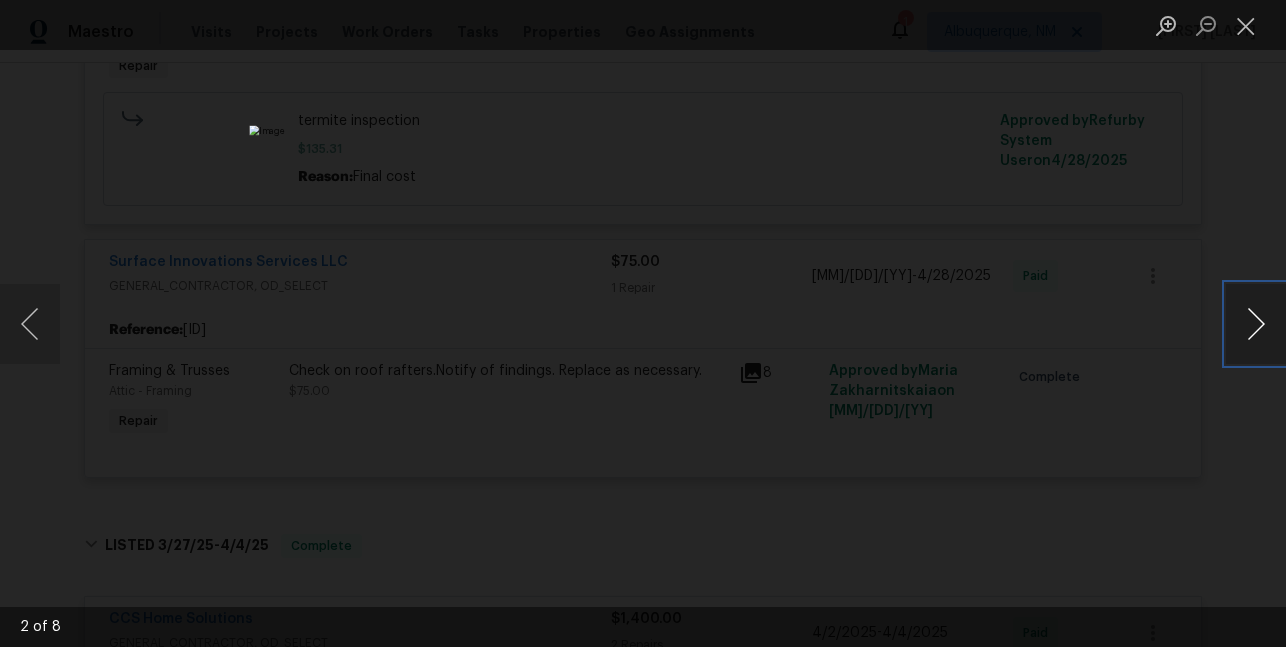 click at bounding box center [1256, 324] 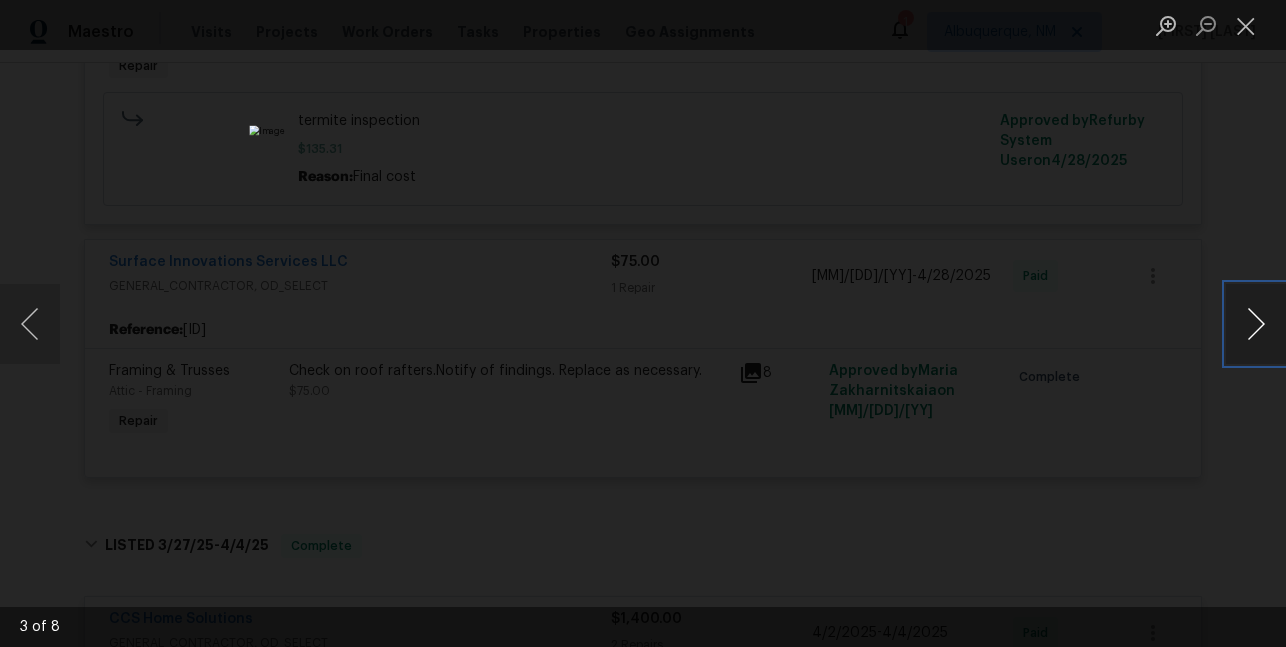 click at bounding box center (1256, 324) 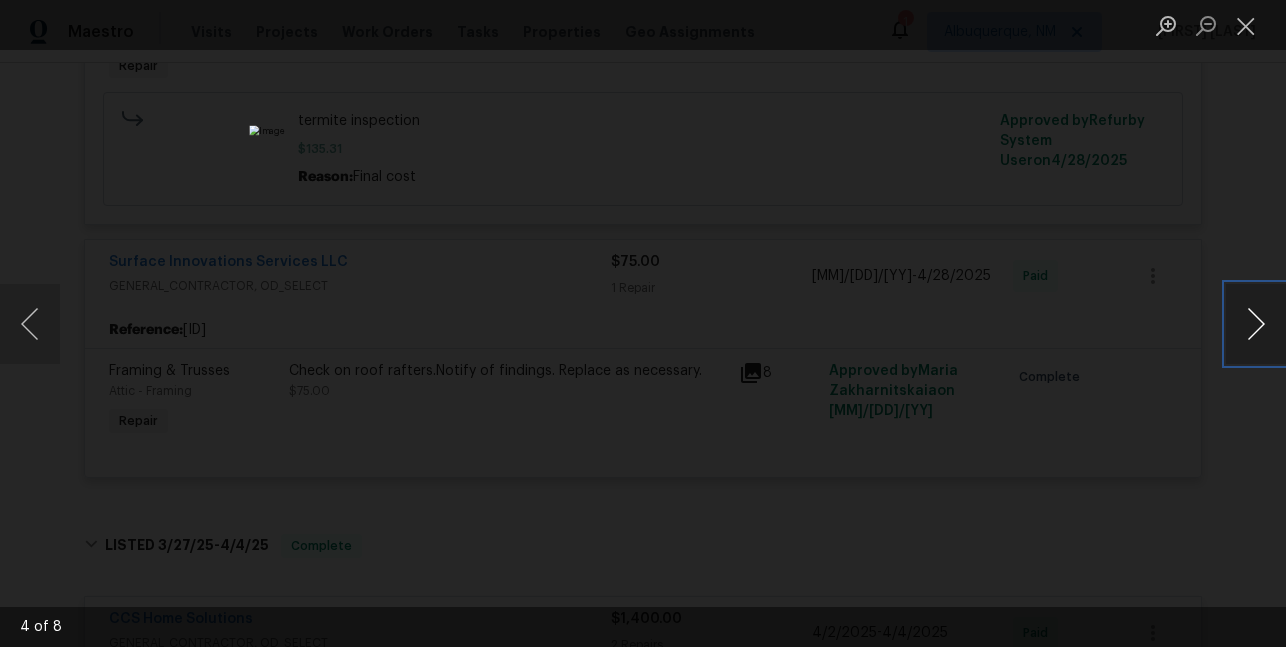 click at bounding box center [1256, 324] 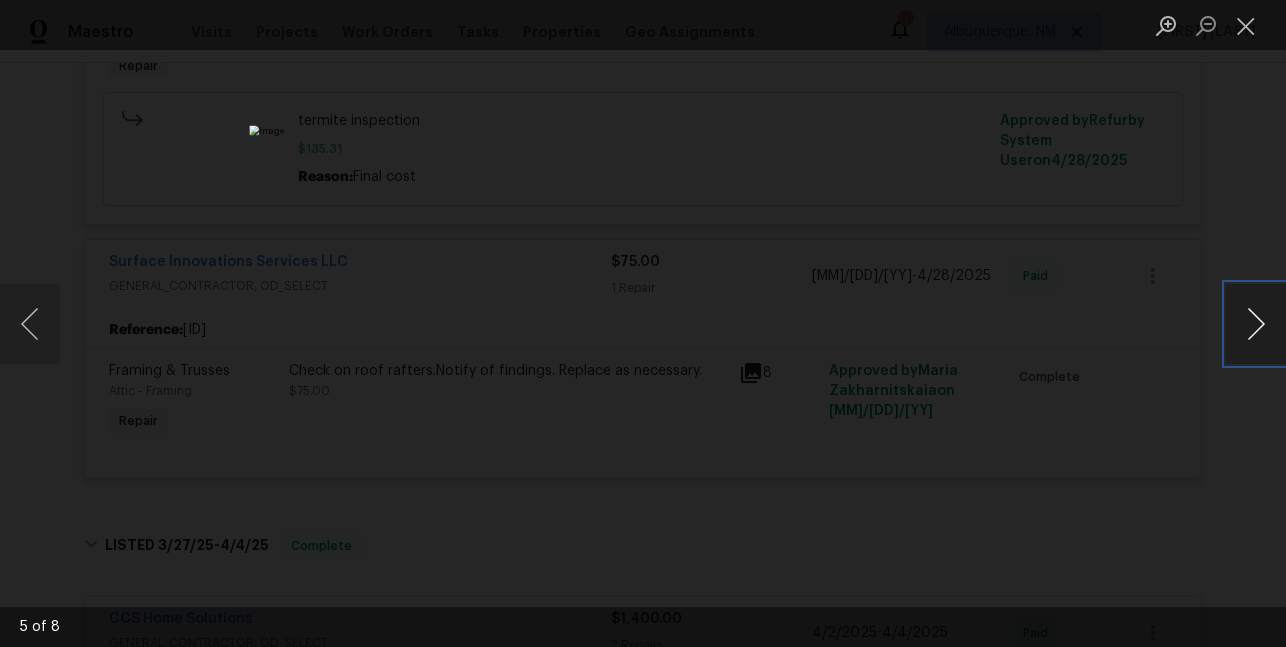 click at bounding box center [1256, 324] 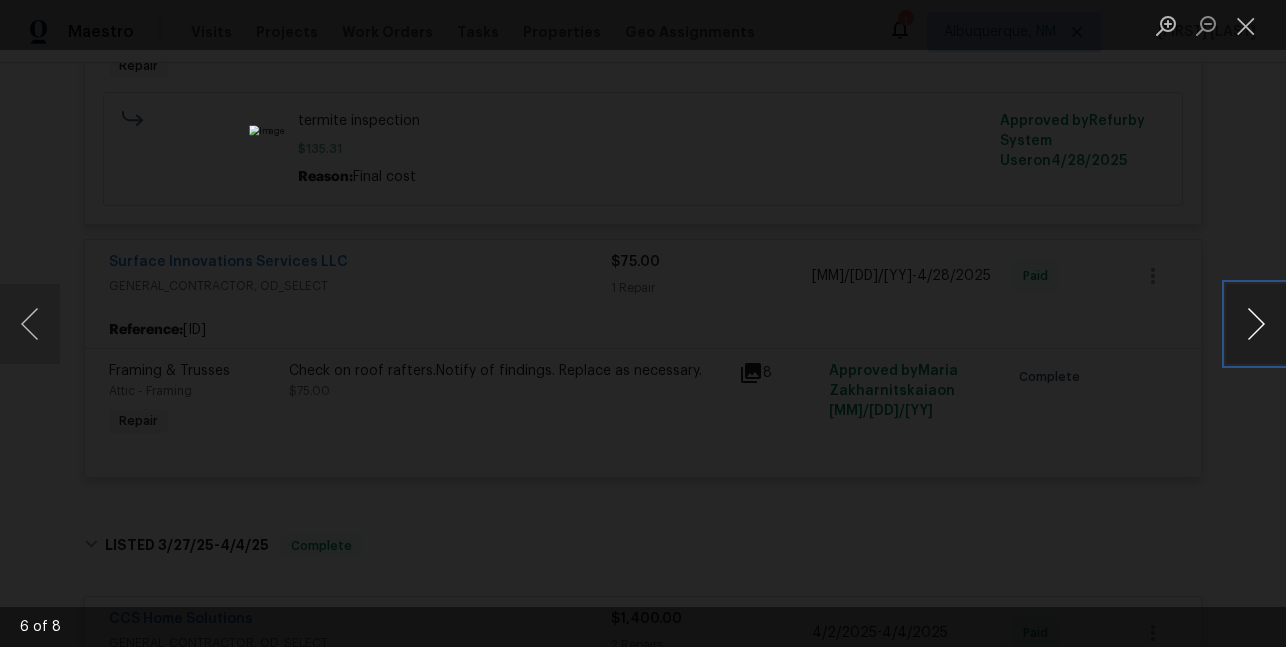 click at bounding box center (1256, 324) 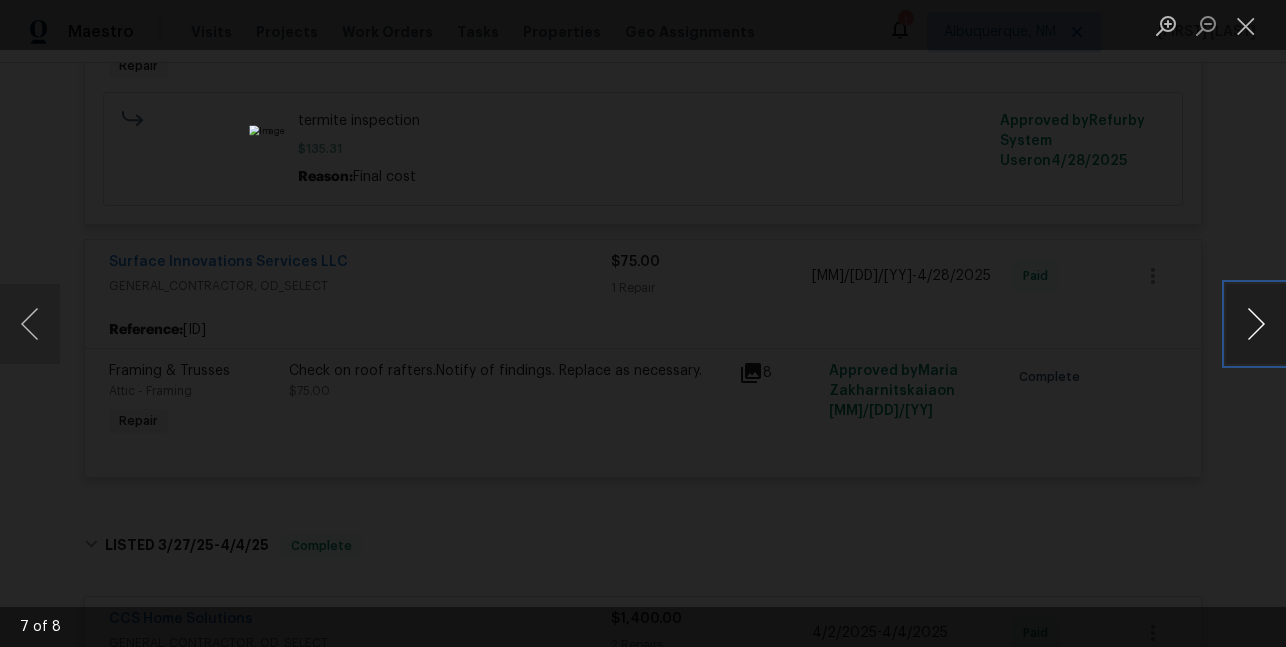 click at bounding box center (1256, 324) 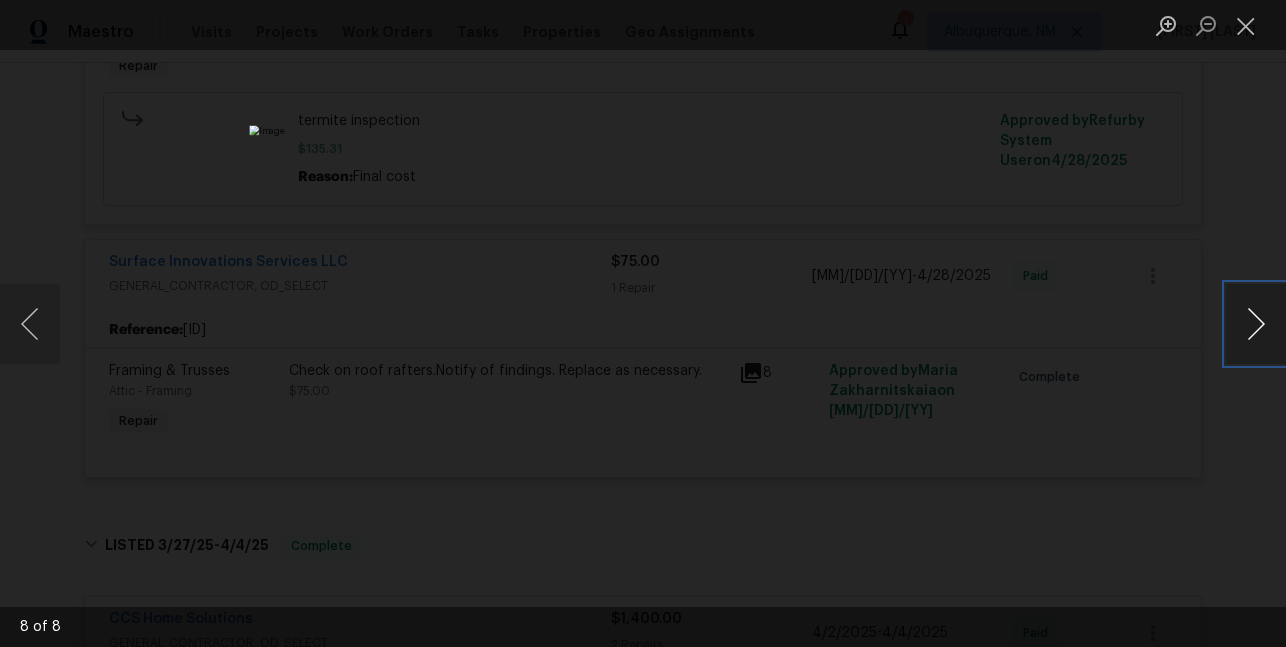 click at bounding box center [1256, 324] 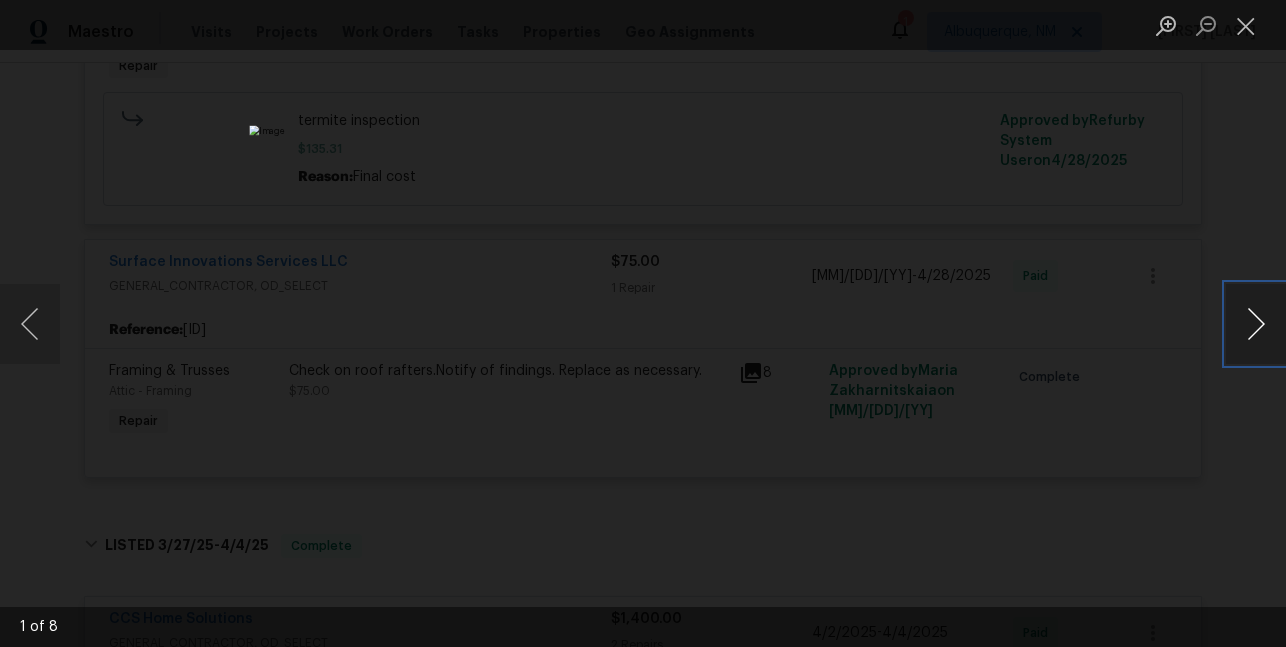 click at bounding box center [1256, 324] 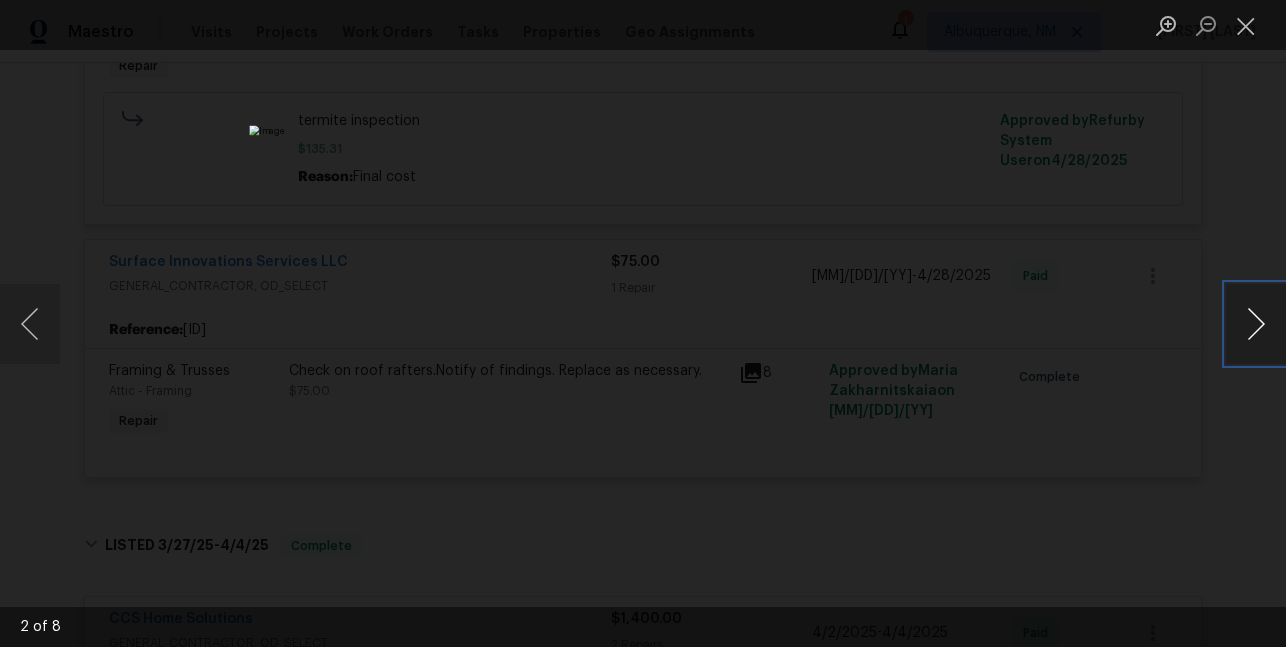 click at bounding box center (1256, 324) 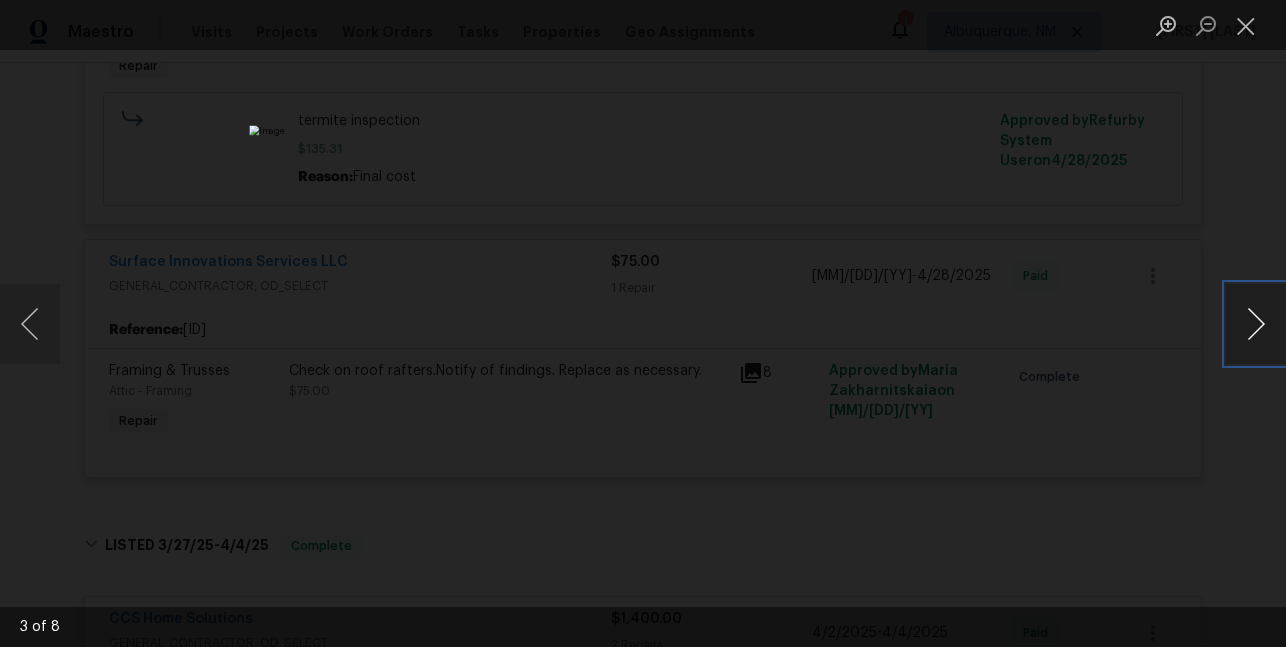 click at bounding box center [1256, 324] 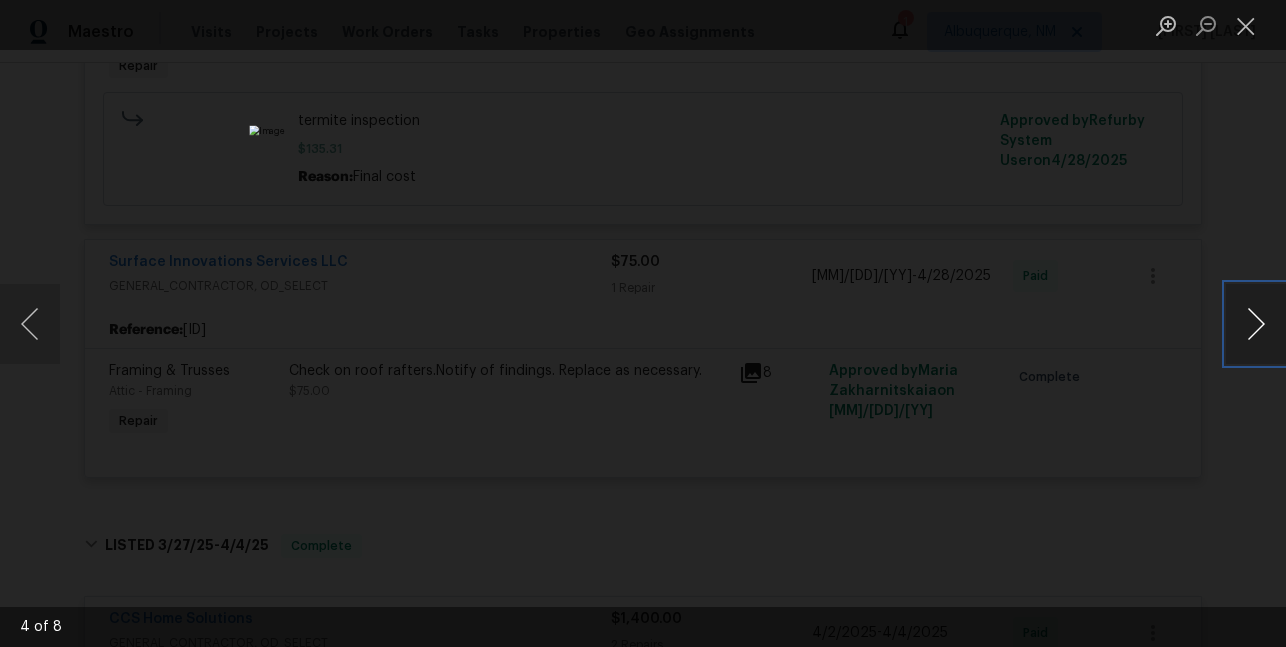 click at bounding box center [1256, 324] 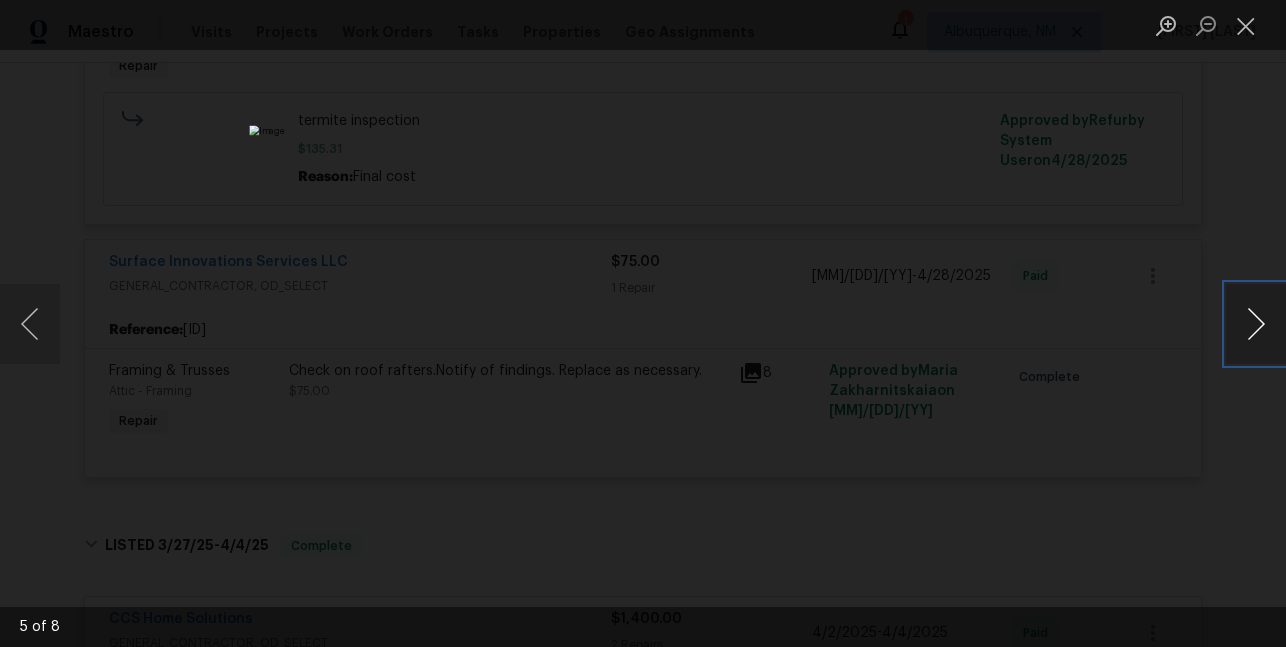 click at bounding box center (1256, 324) 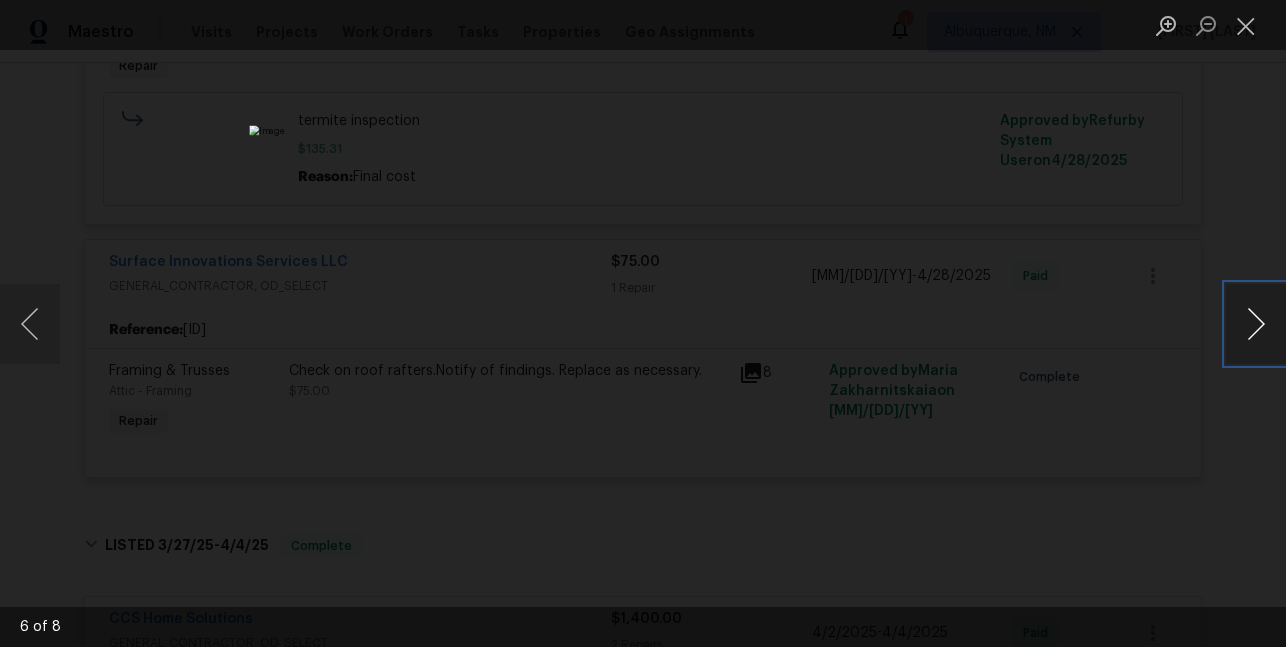 click at bounding box center [1256, 324] 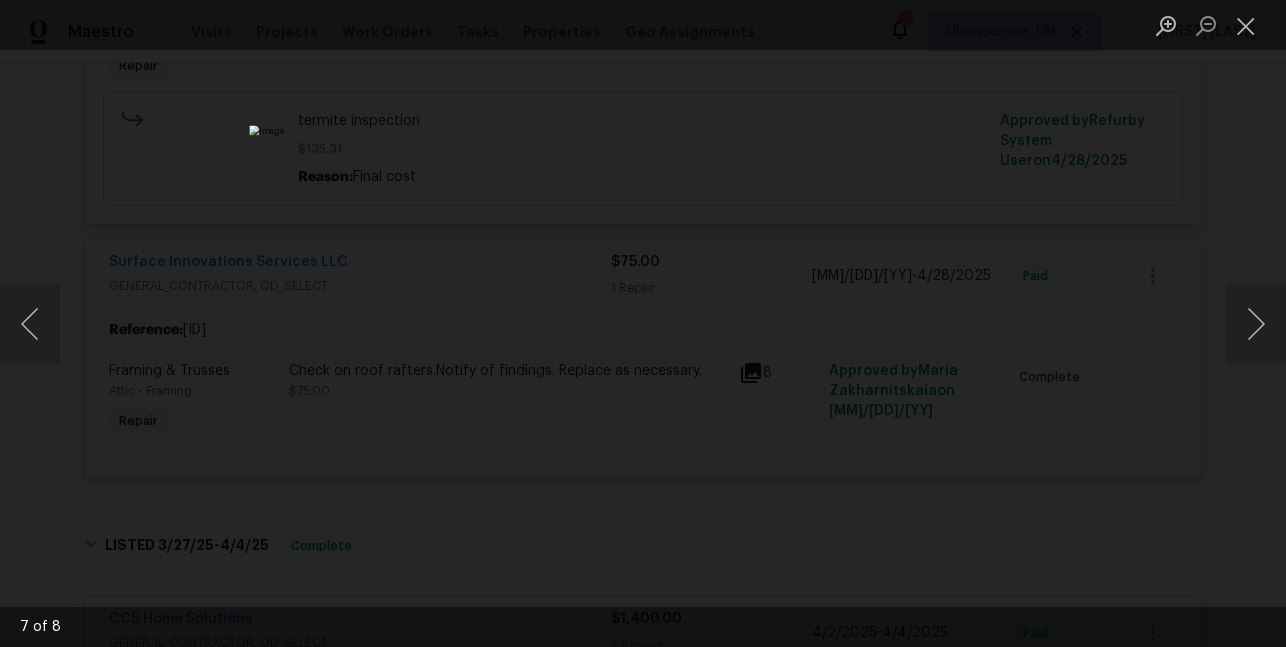 click at bounding box center (643, 323) 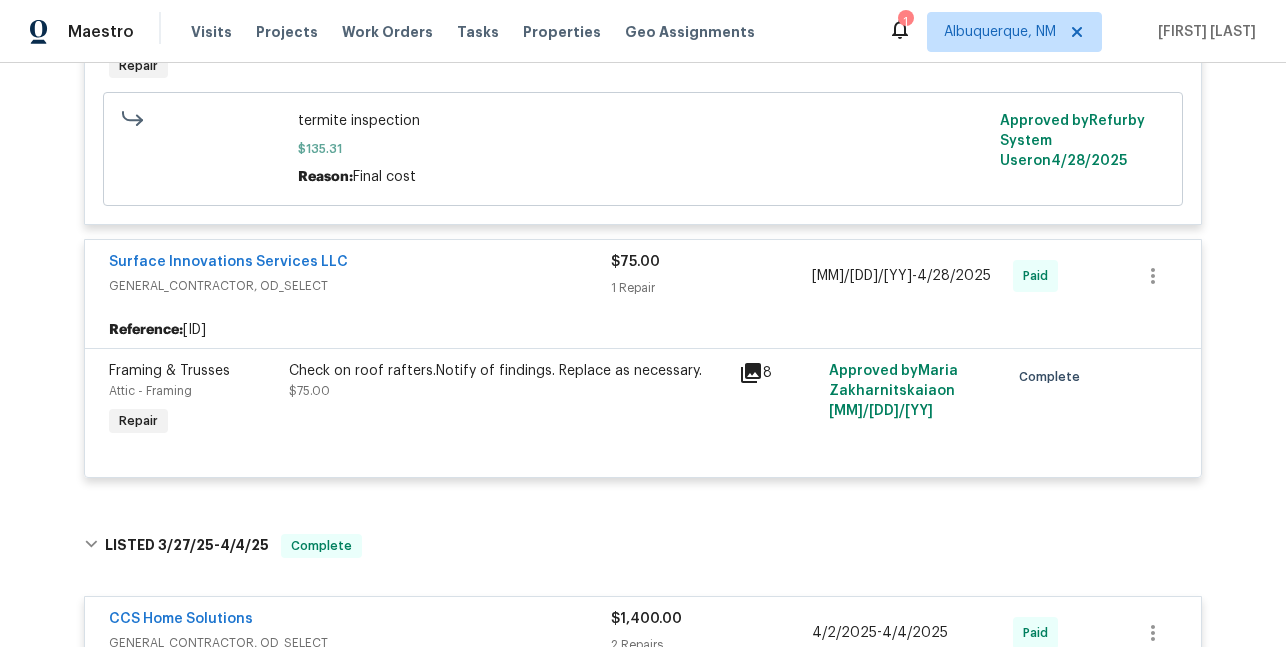 click 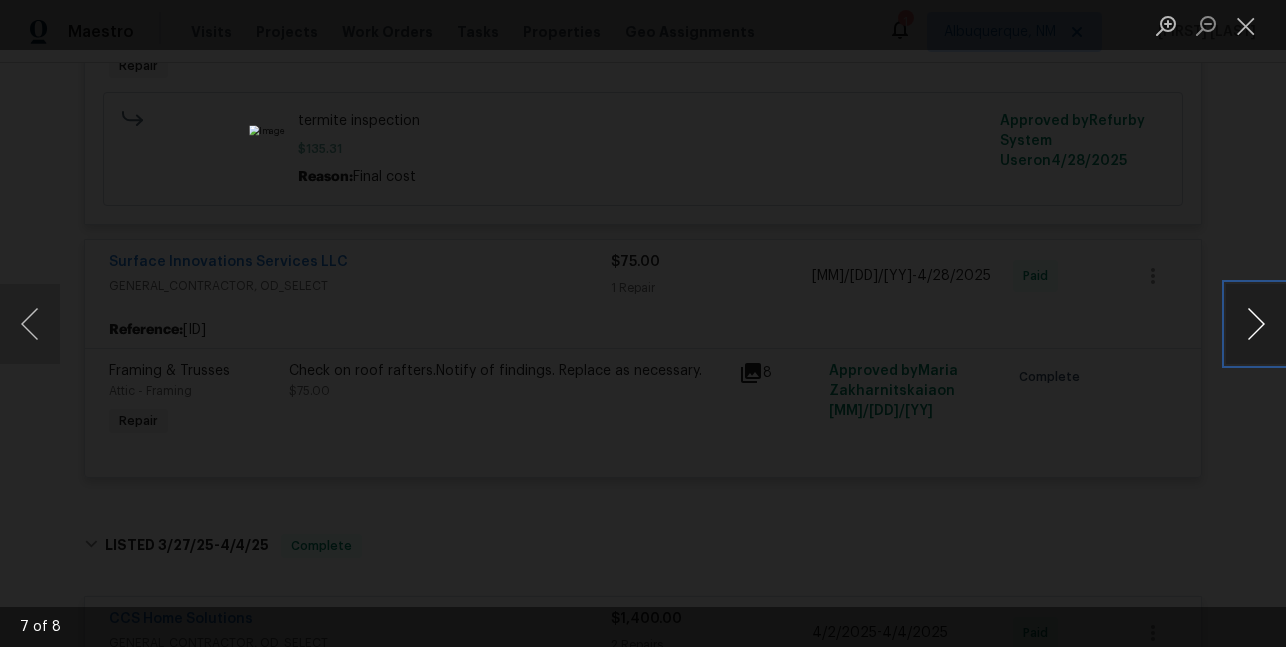 click at bounding box center (1256, 324) 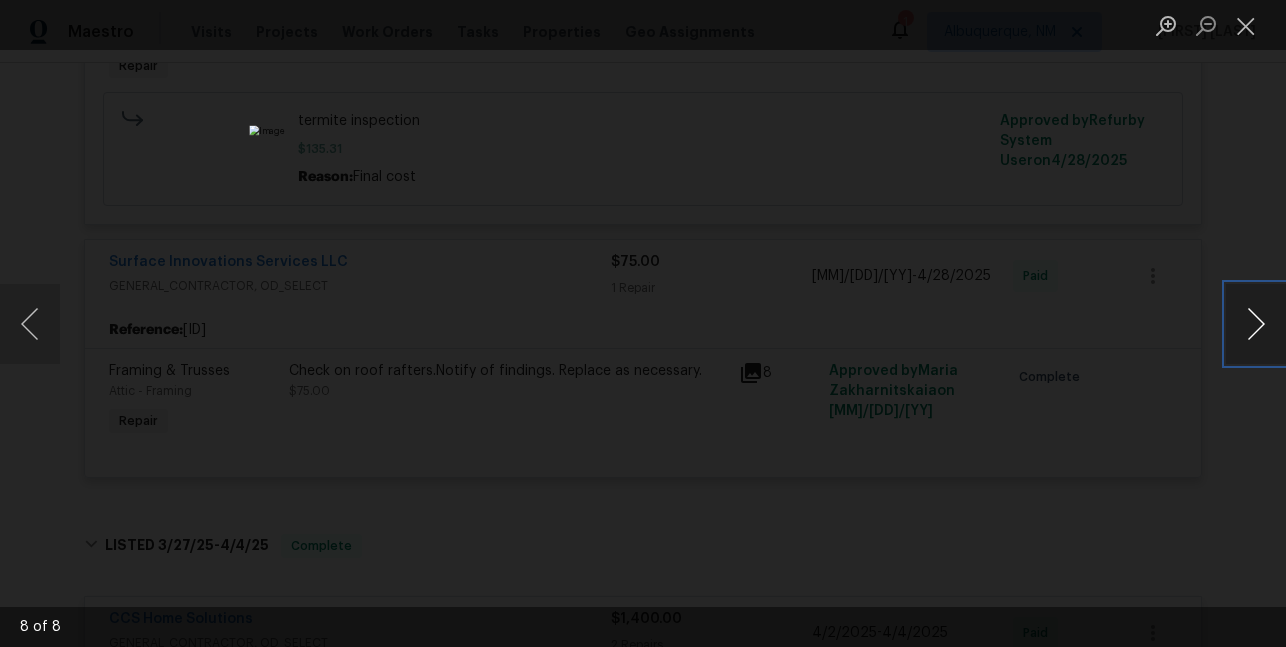 click at bounding box center [1256, 324] 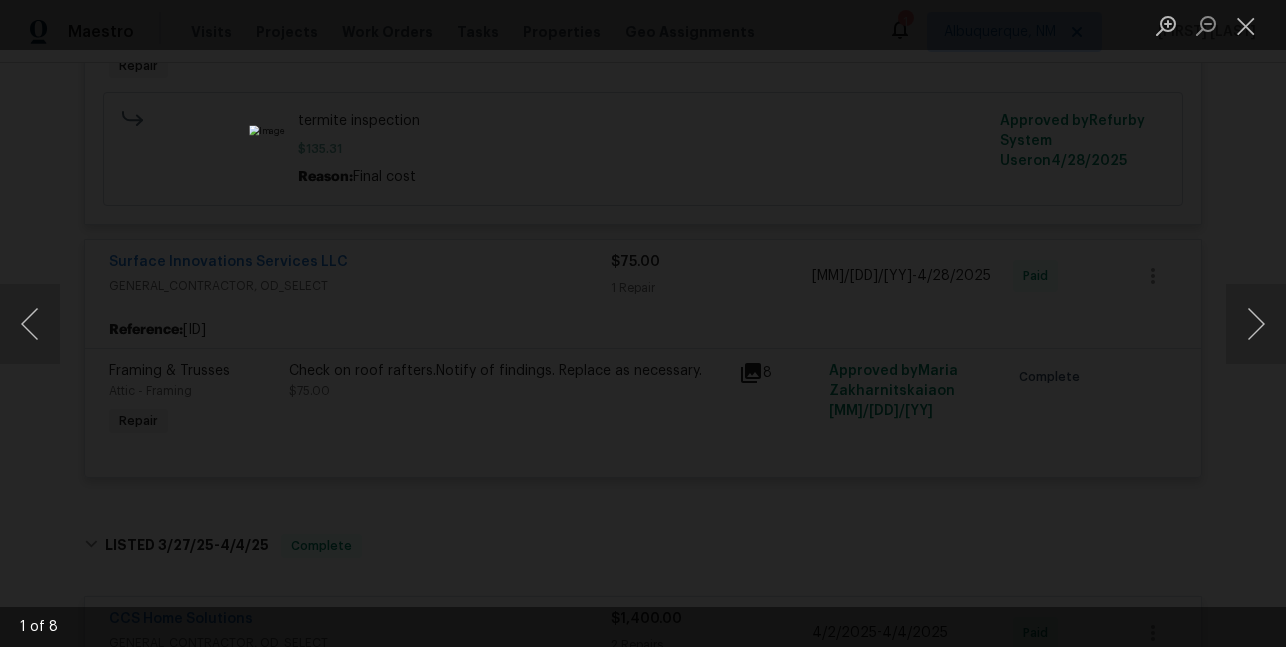 click at bounding box center (643, 323) 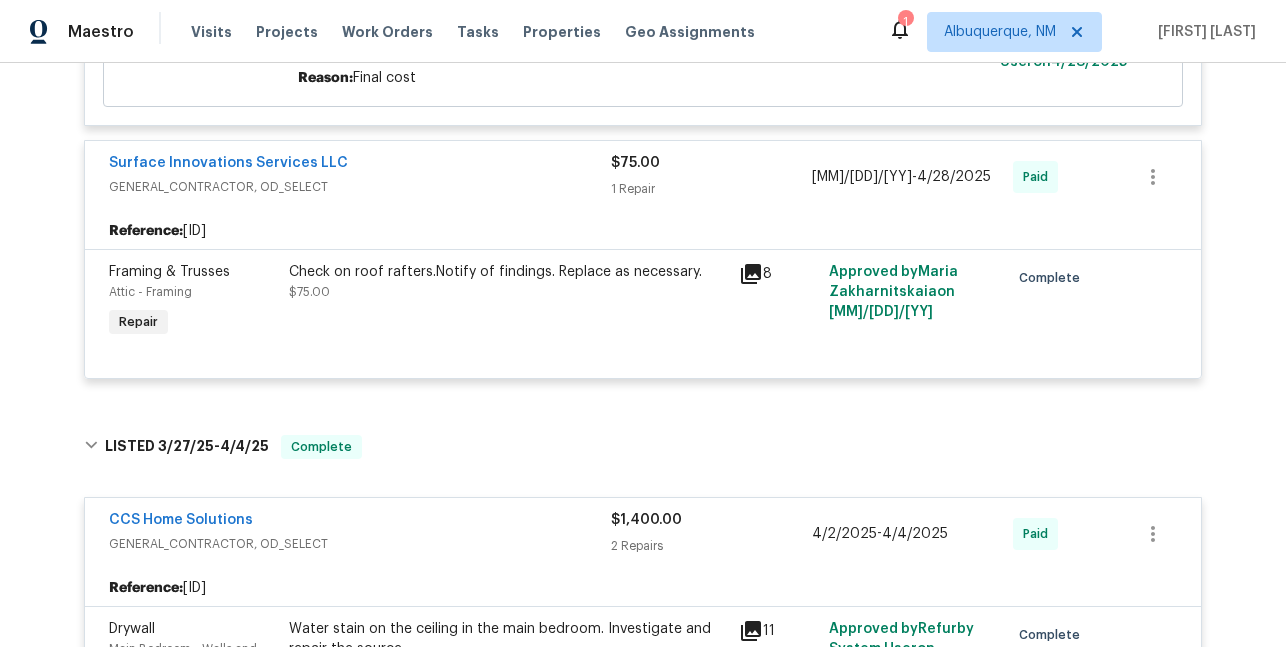 scroll, scrollTop: 2477, scrollLeft: 0, axis: vertical 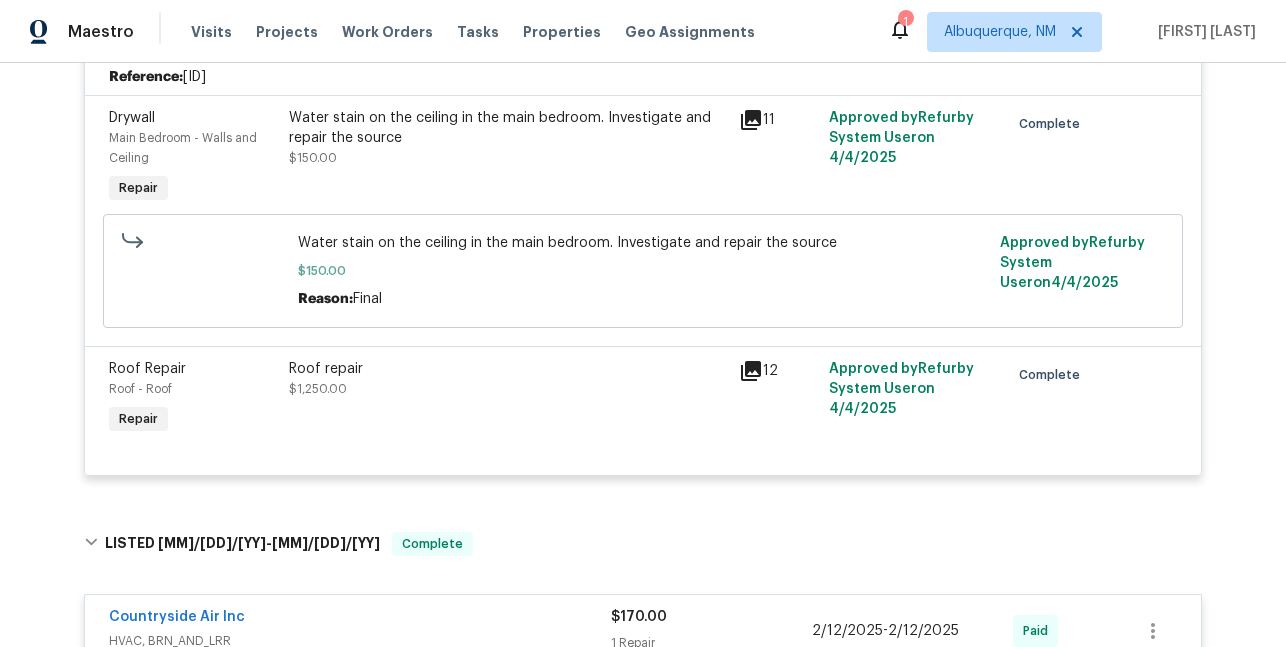 click on "12" at bounding box center [778, 399] 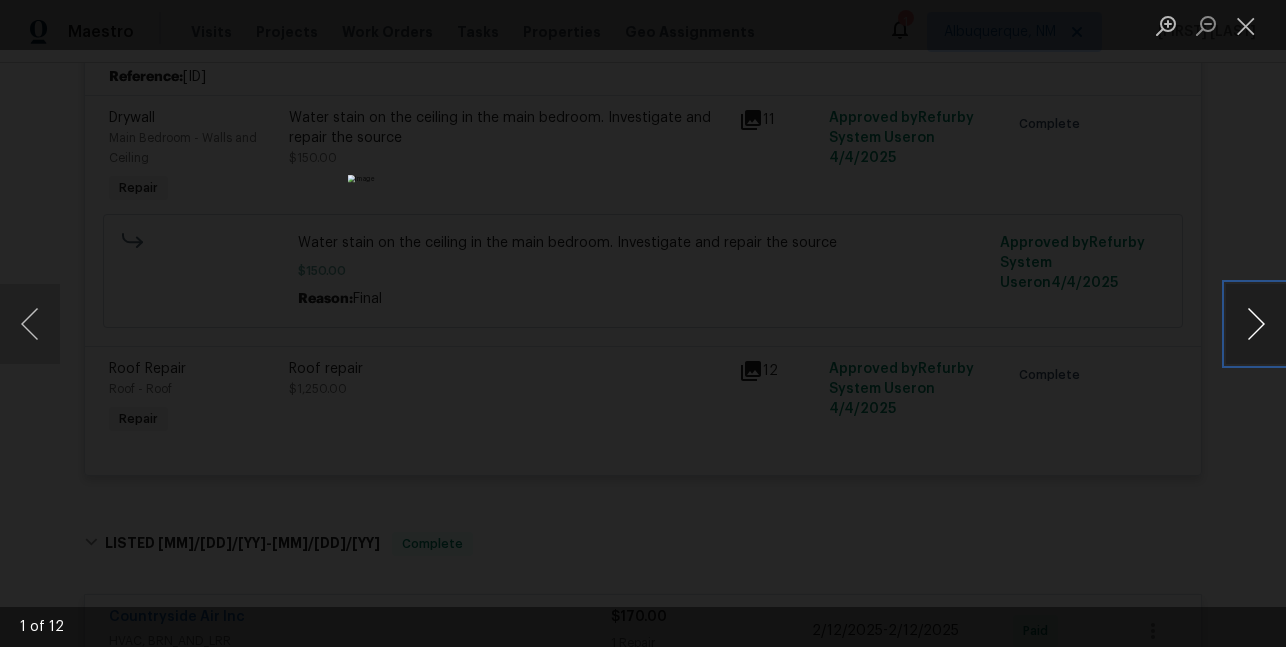 click at bounding box center [1256, 324] 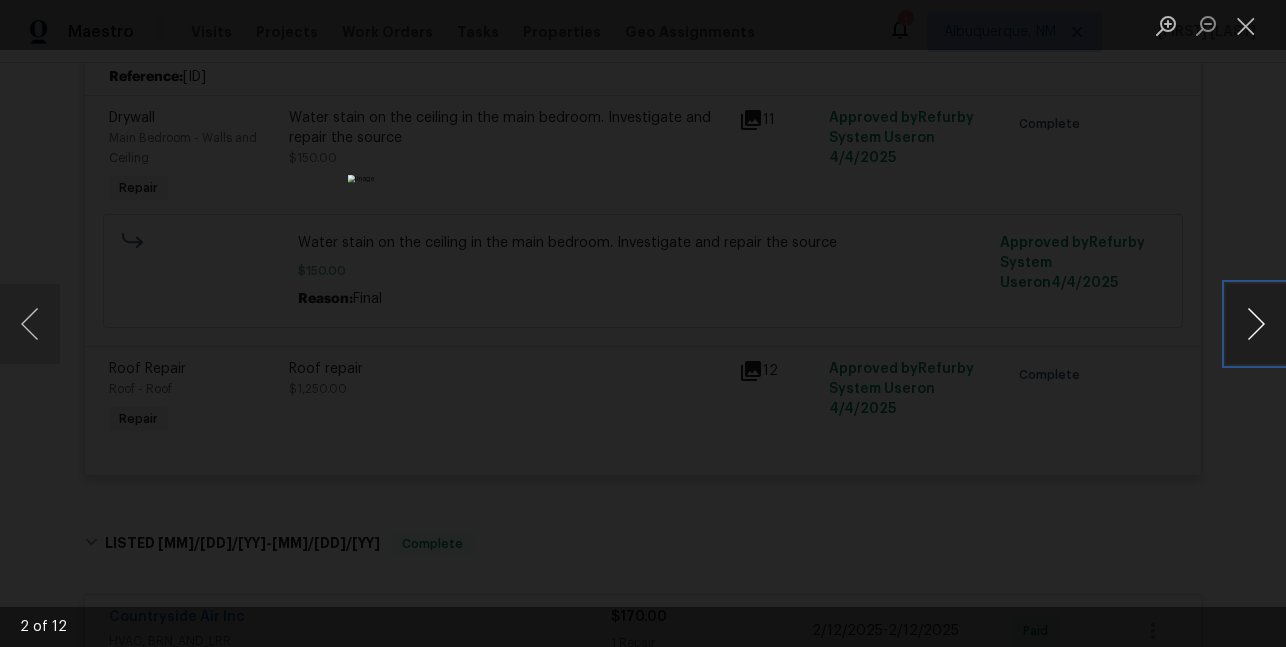 click at bounding box center (1256, 324) 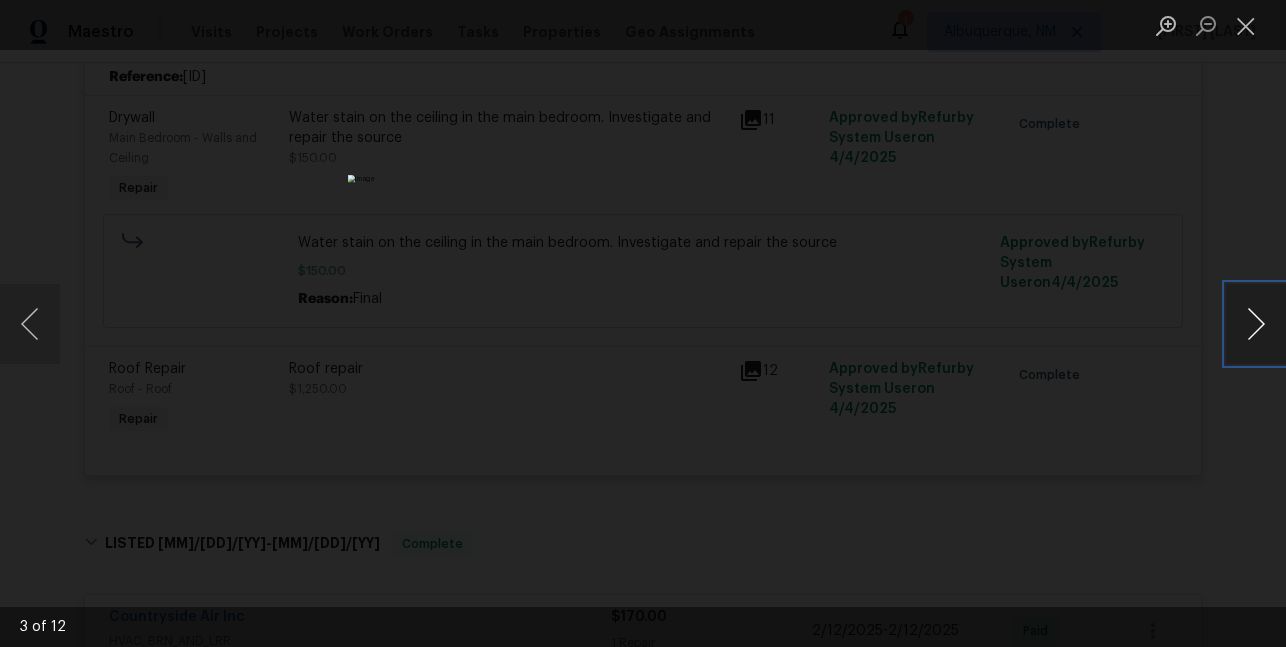 click at bounding box center (1256, 324) 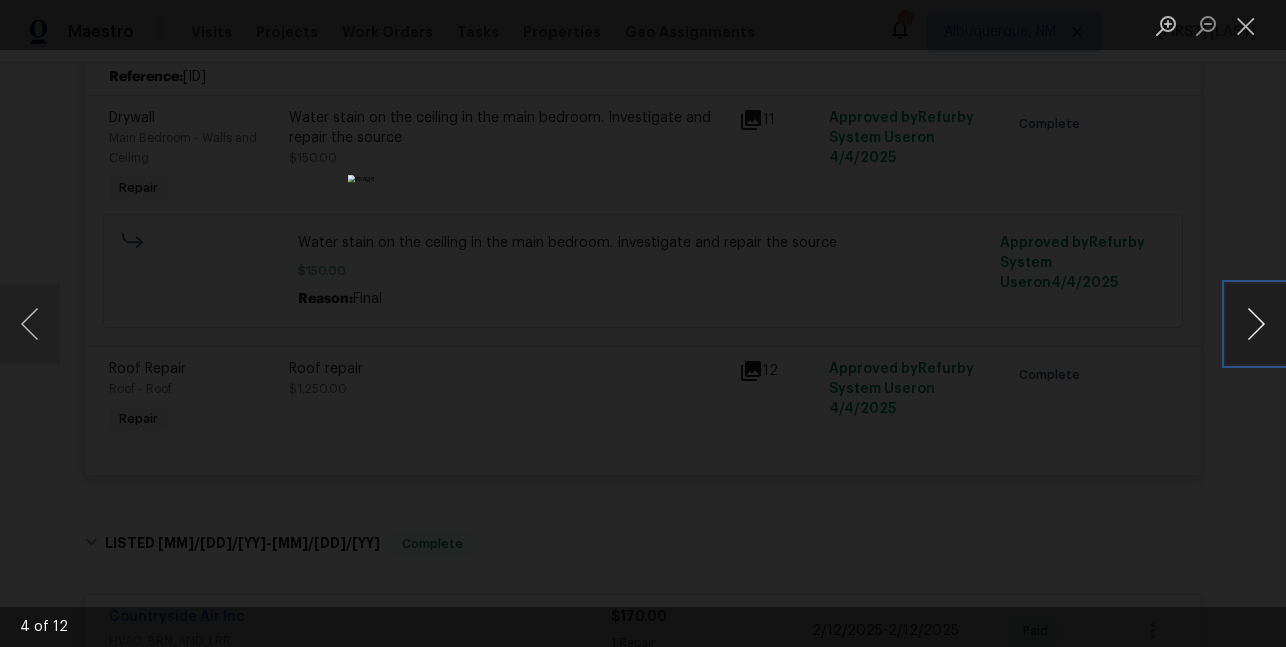 click at bounding box center (1256, 324) 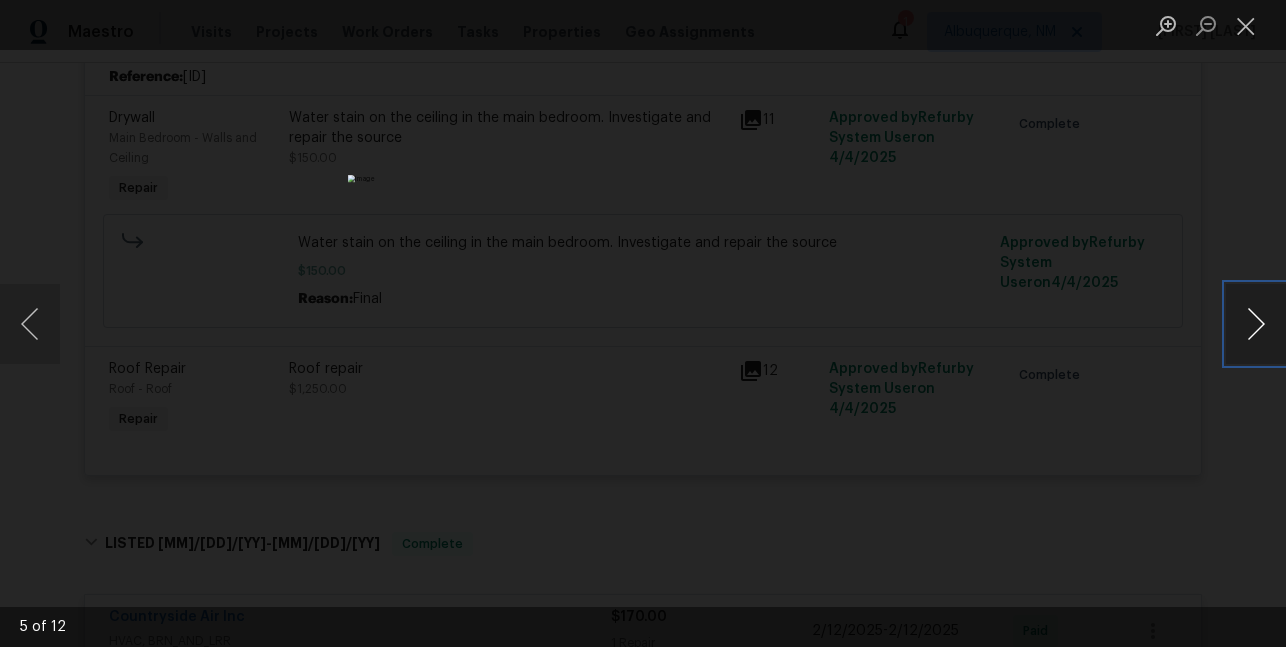 click at bounding box center [1256, 324] 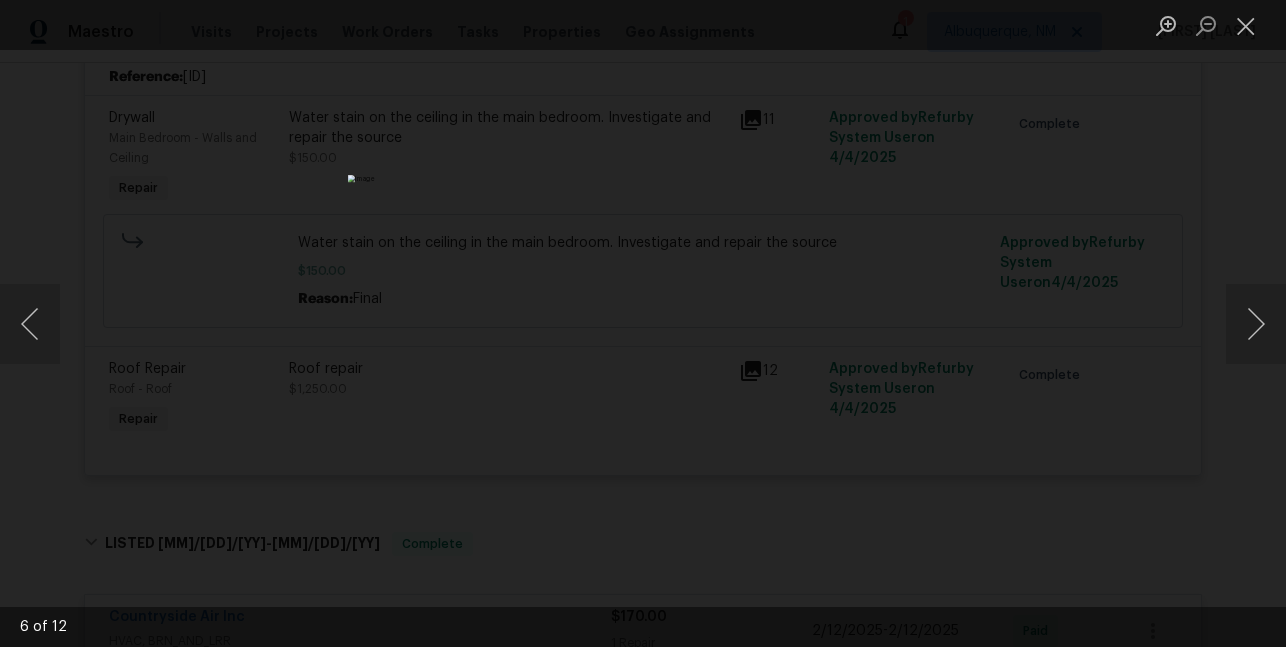 click at bounding box center [643, 323] 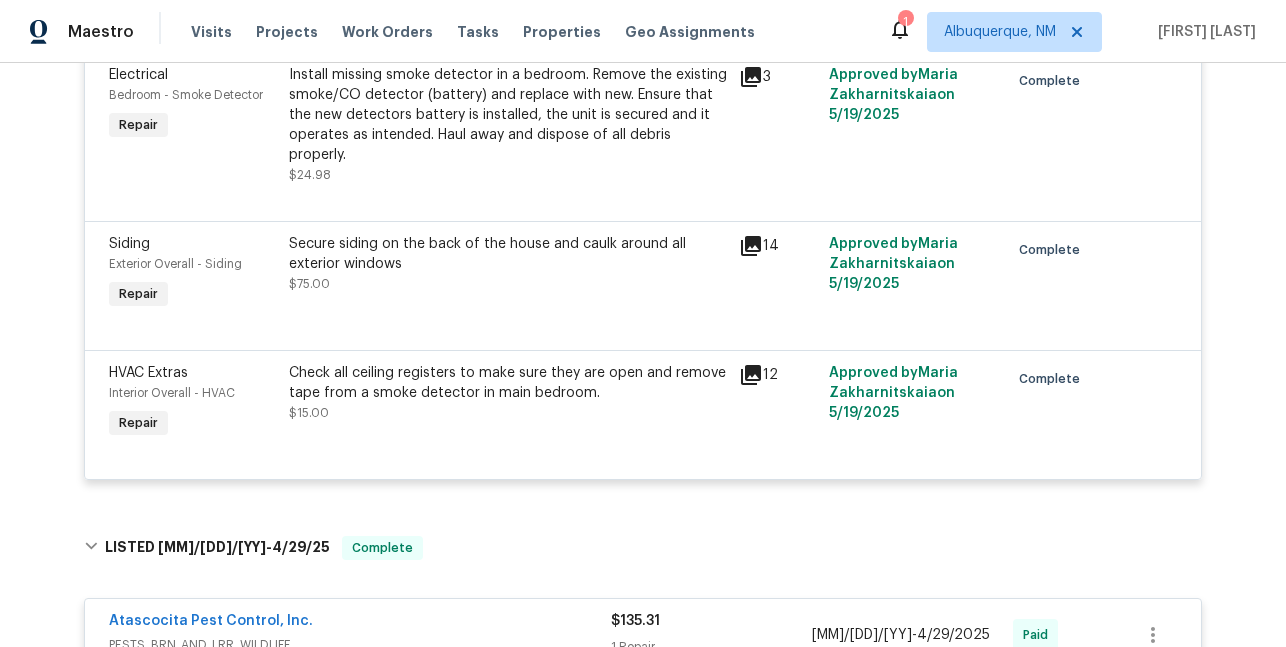 scroll, scrollTop: 2749, scrollLeft: 0, axis: vertical 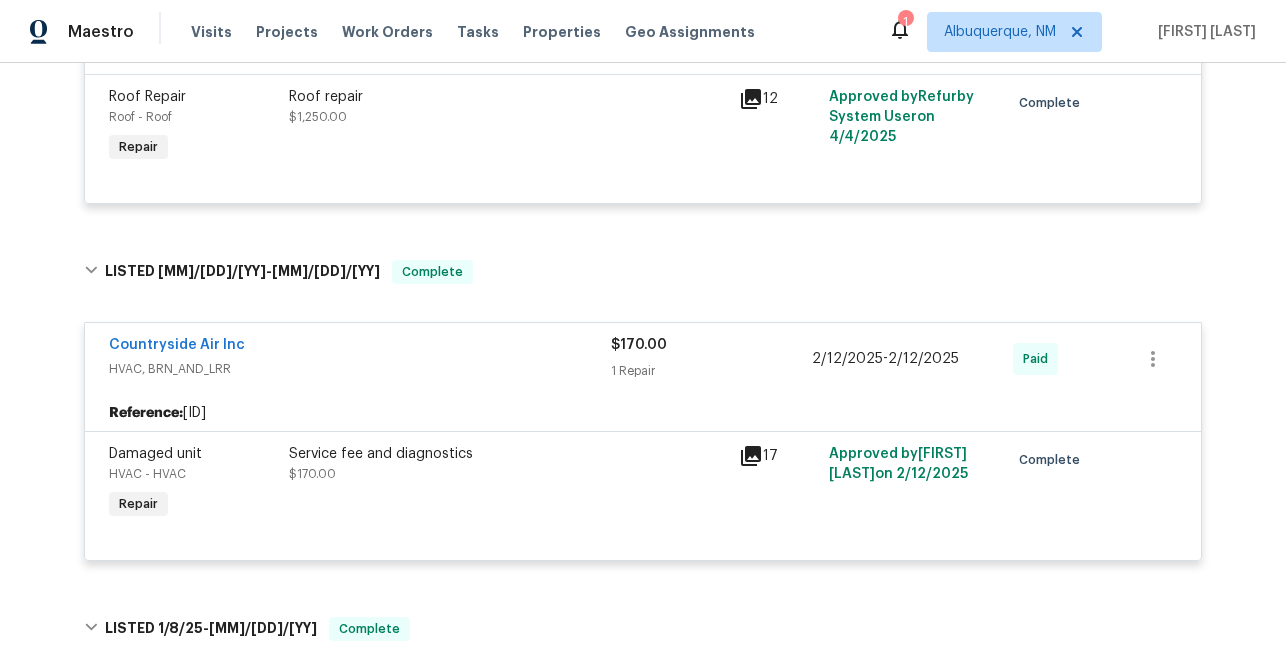 click 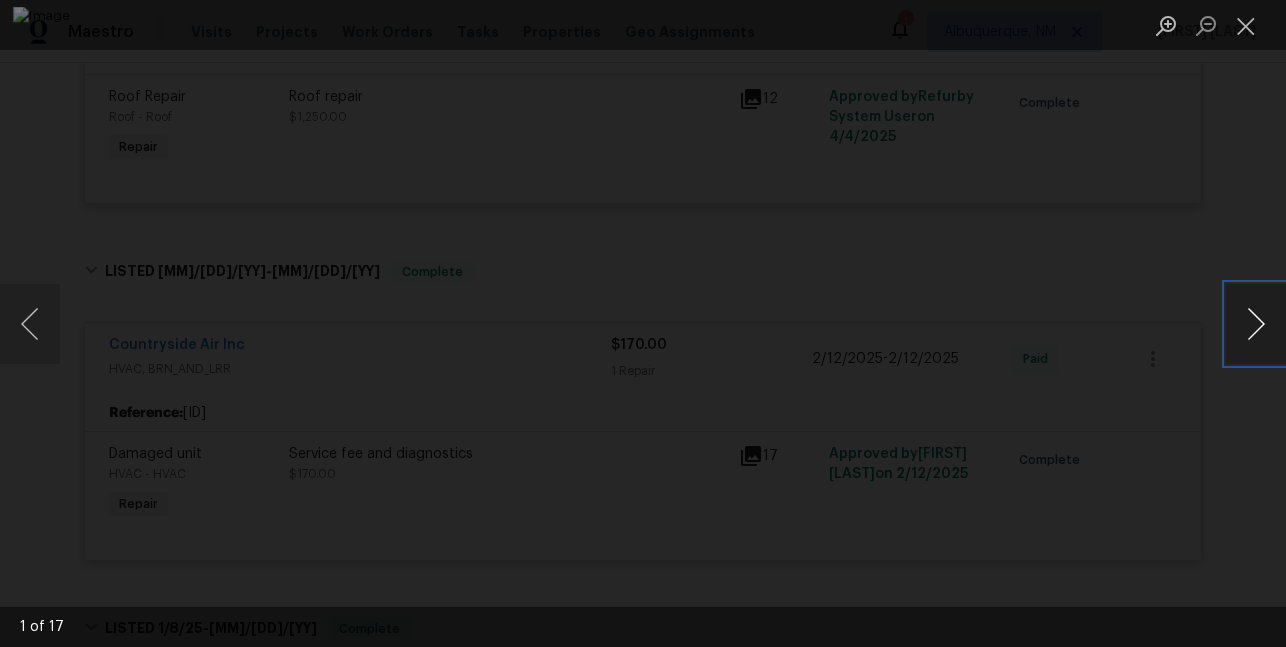 click at bounding box center (1256, 324) 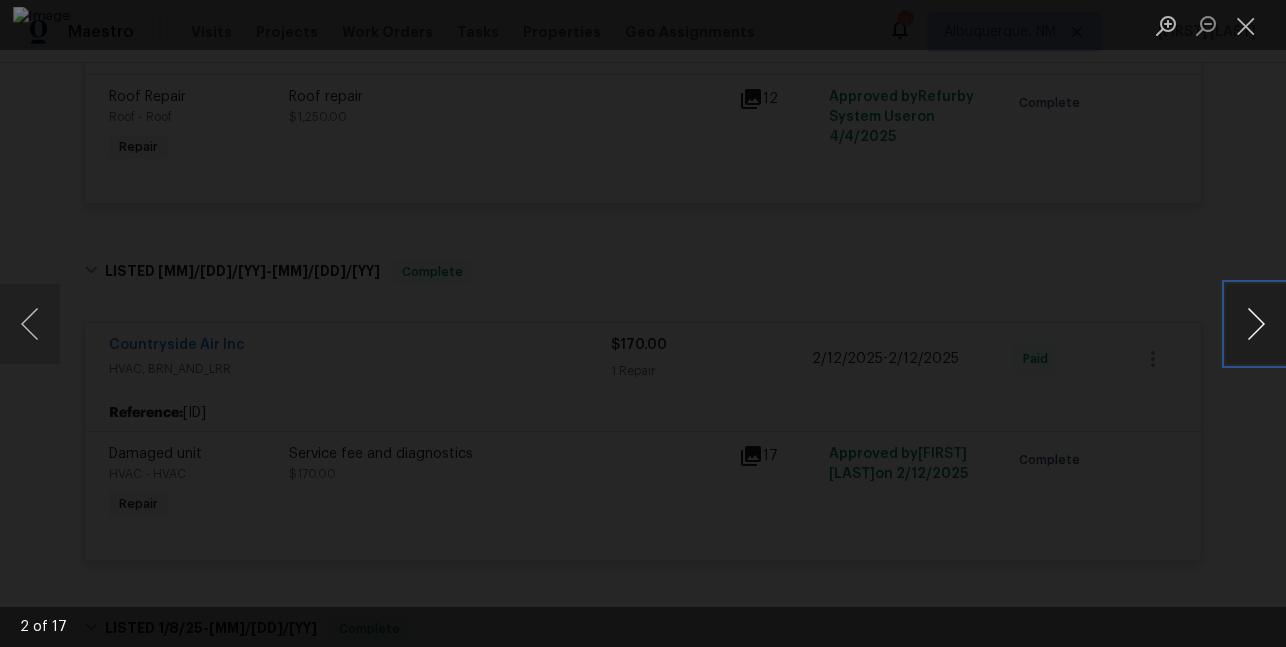 click at bounding box center (1256, 324) 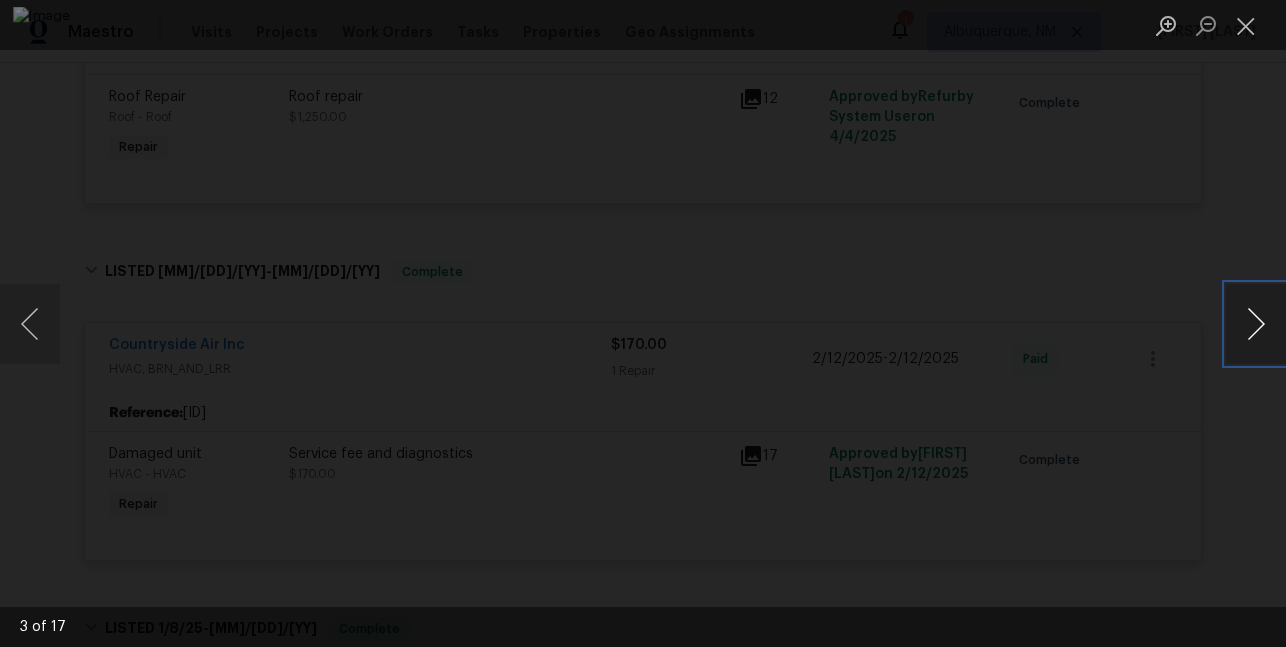 click at bounding box center (1256, 324) 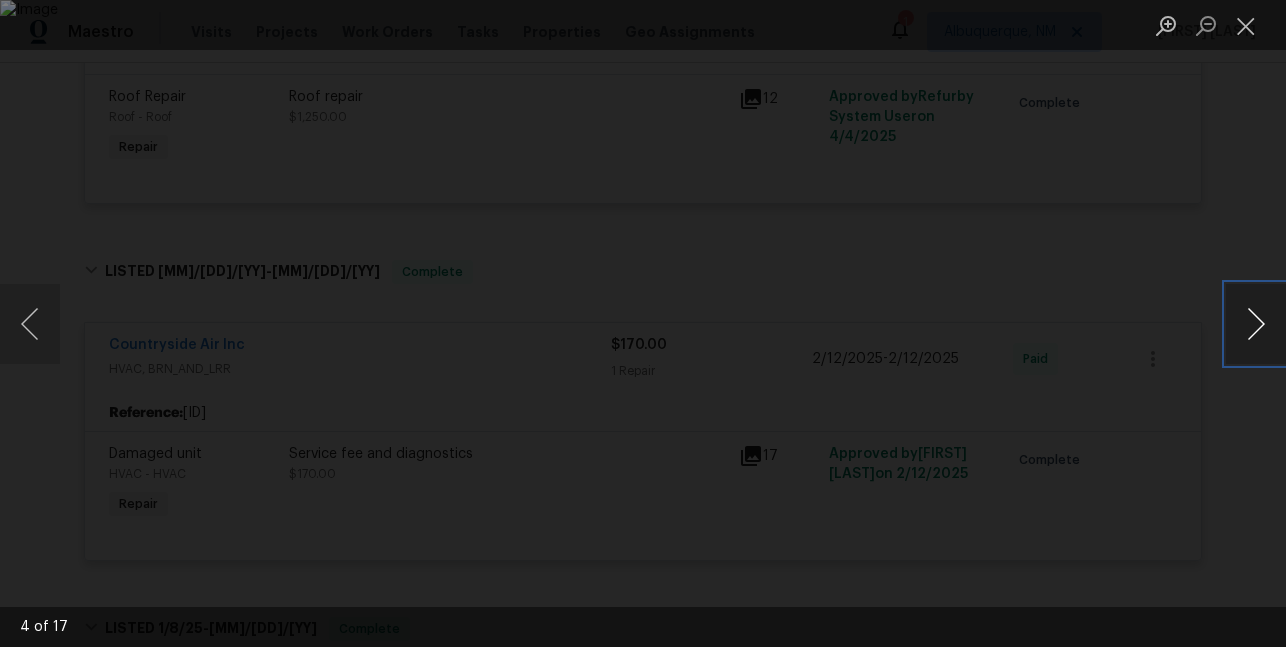 click at bounding box center (1256, 324) 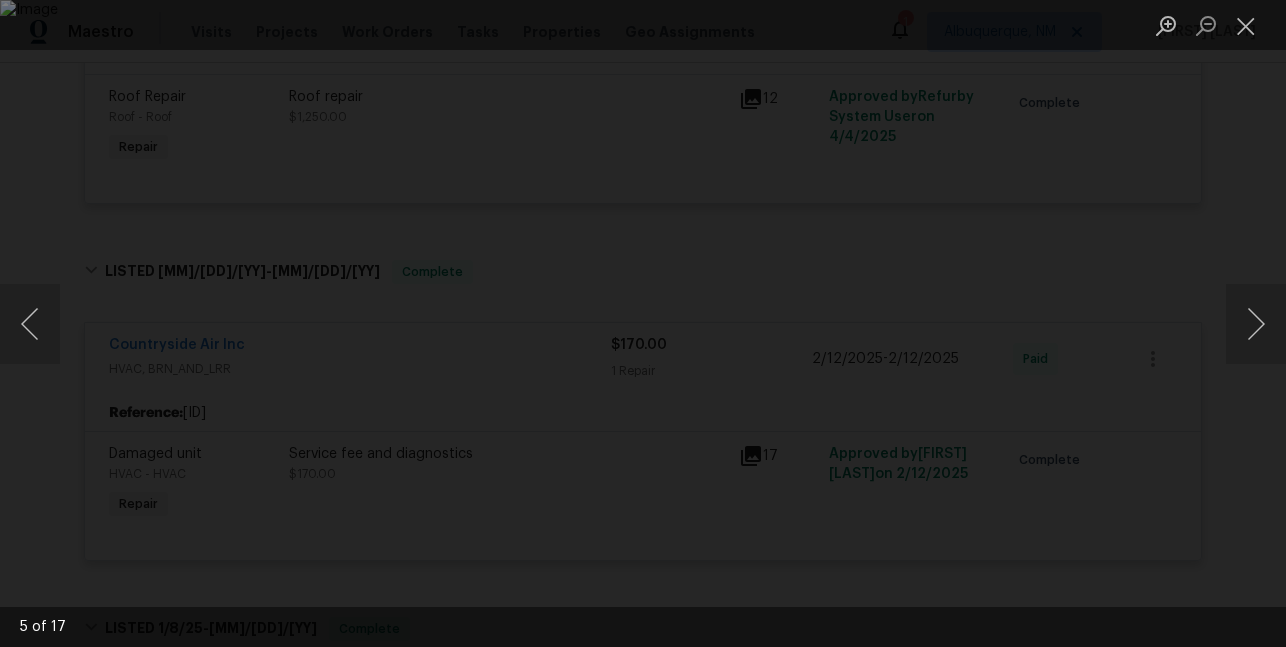 click at bounding box center (643, 323) 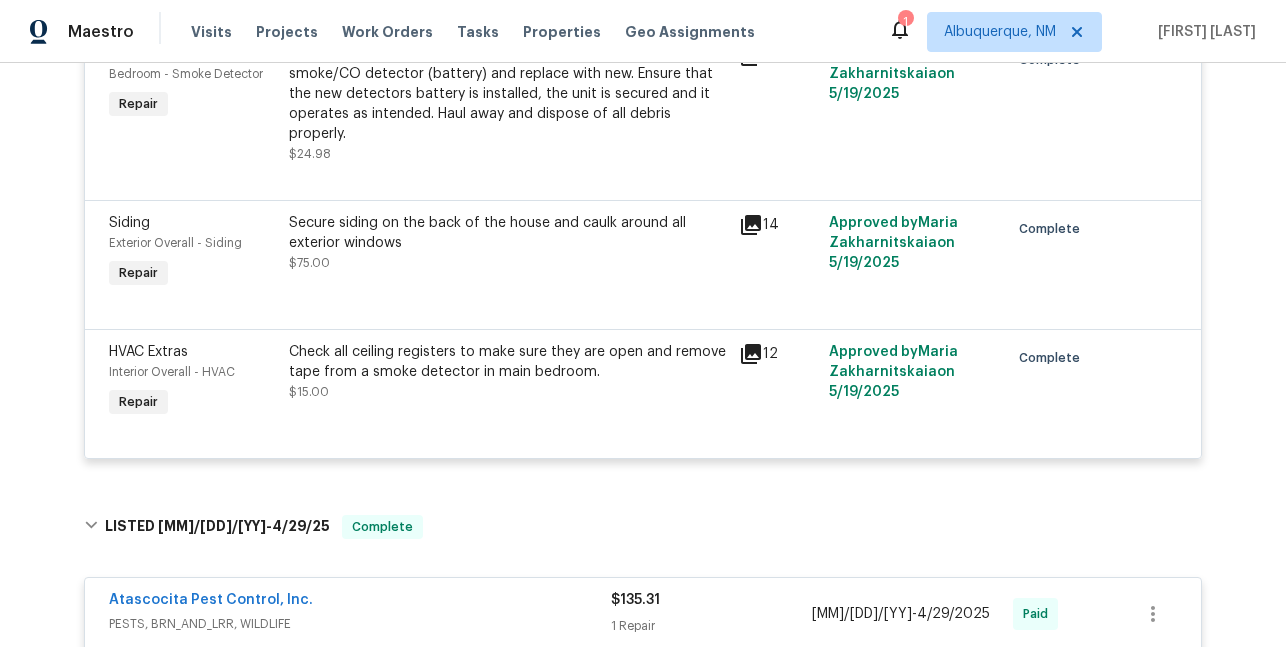 scroll, scrollTop: 636, scrollLeft: 0, axis: vertical 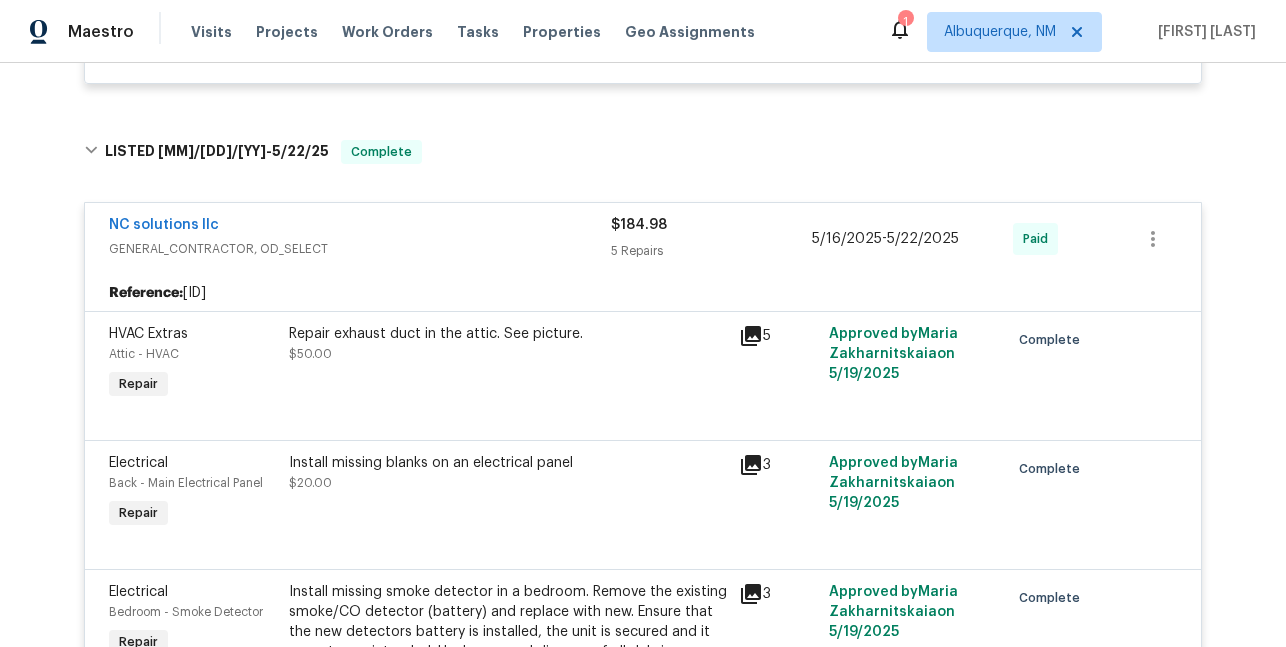 click 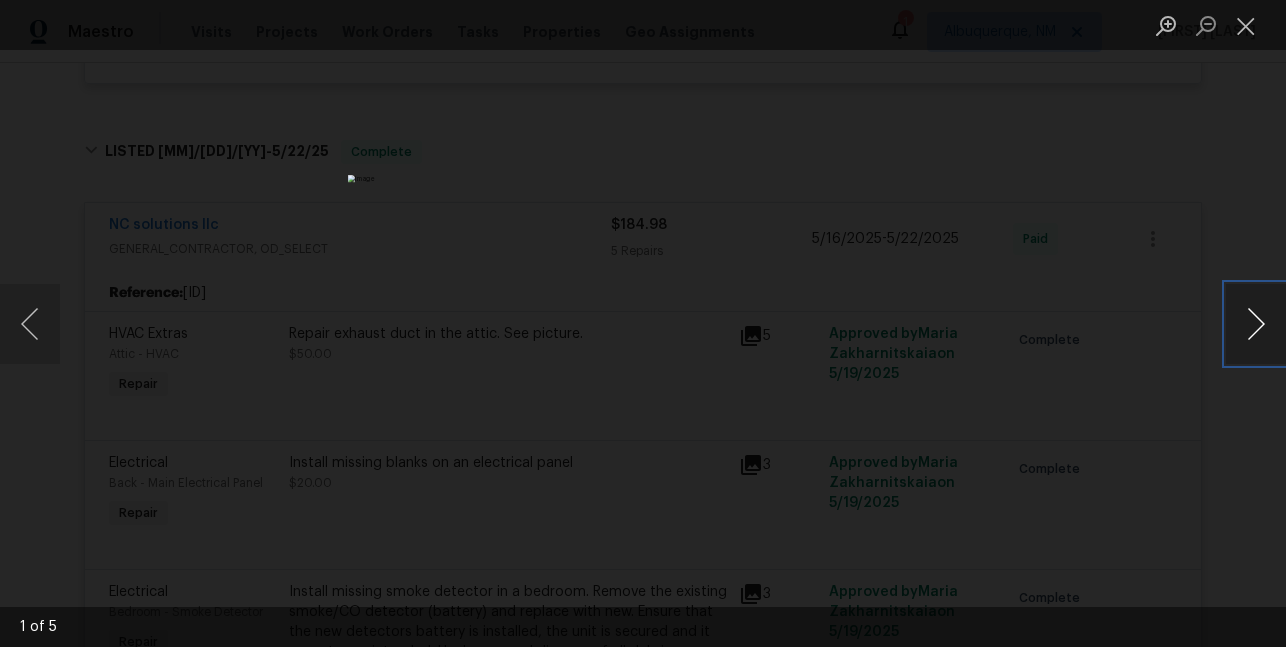 click at bounding box center (1256, 324) 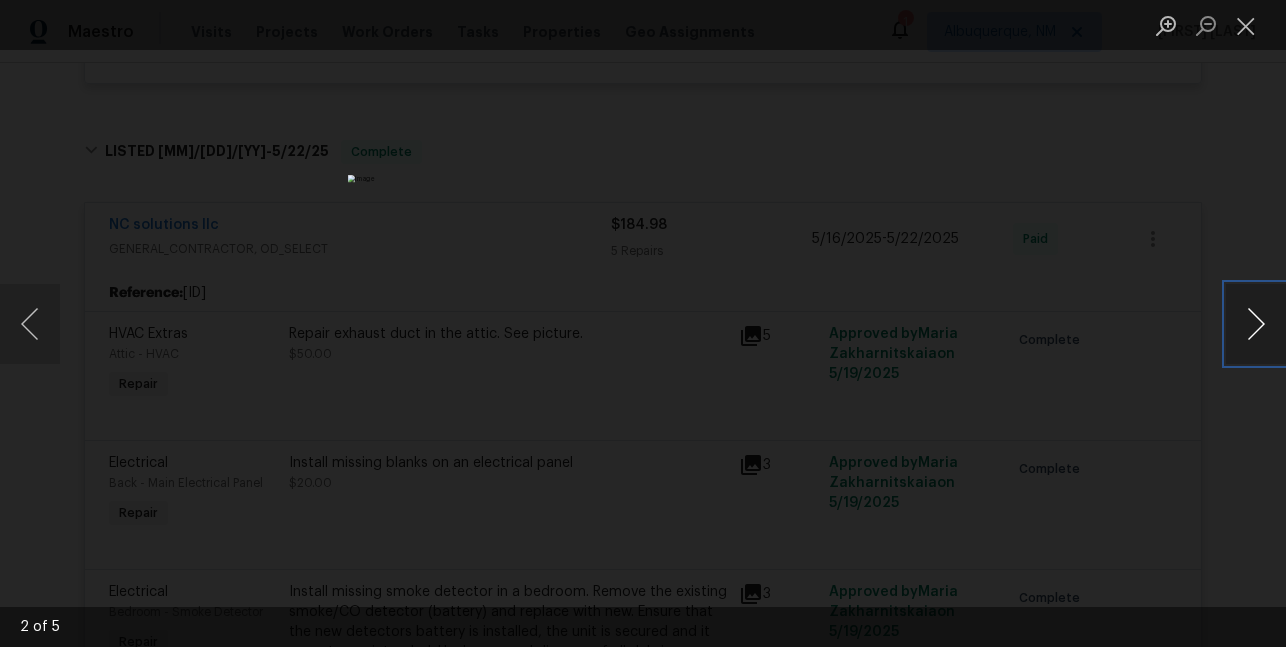 click at bounding box center (1256, 324) 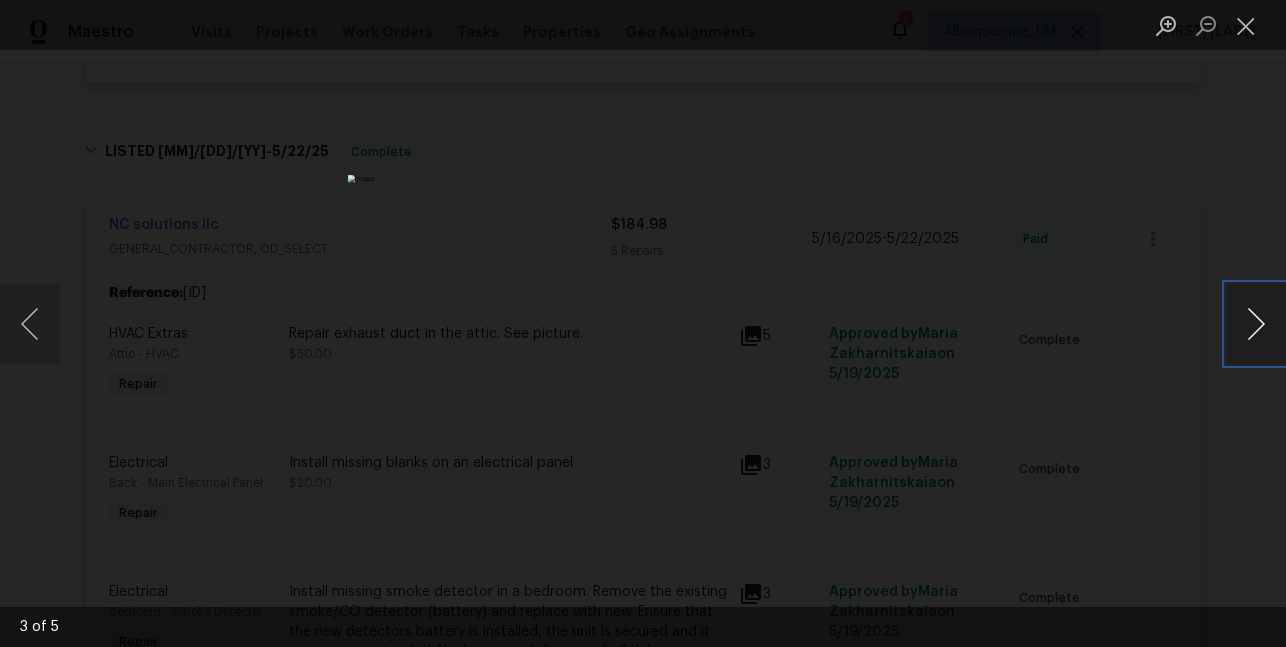 click at bounding box center [1256, 324] 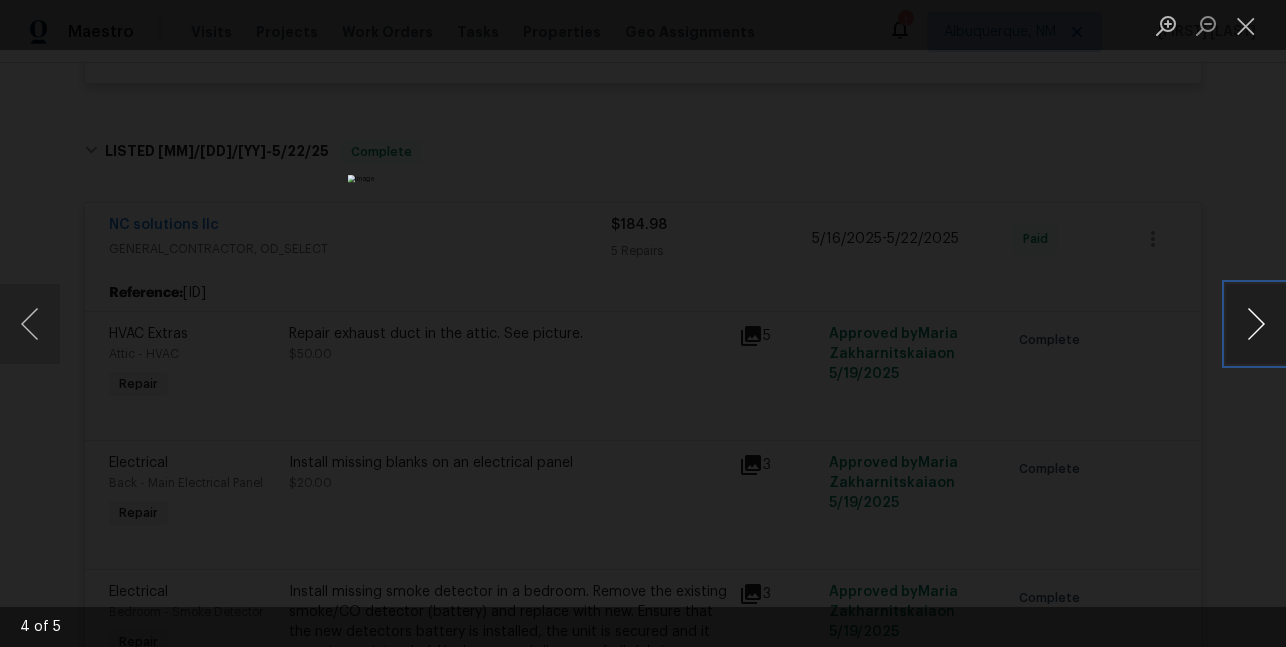 click at bounding box center [1256, 324] 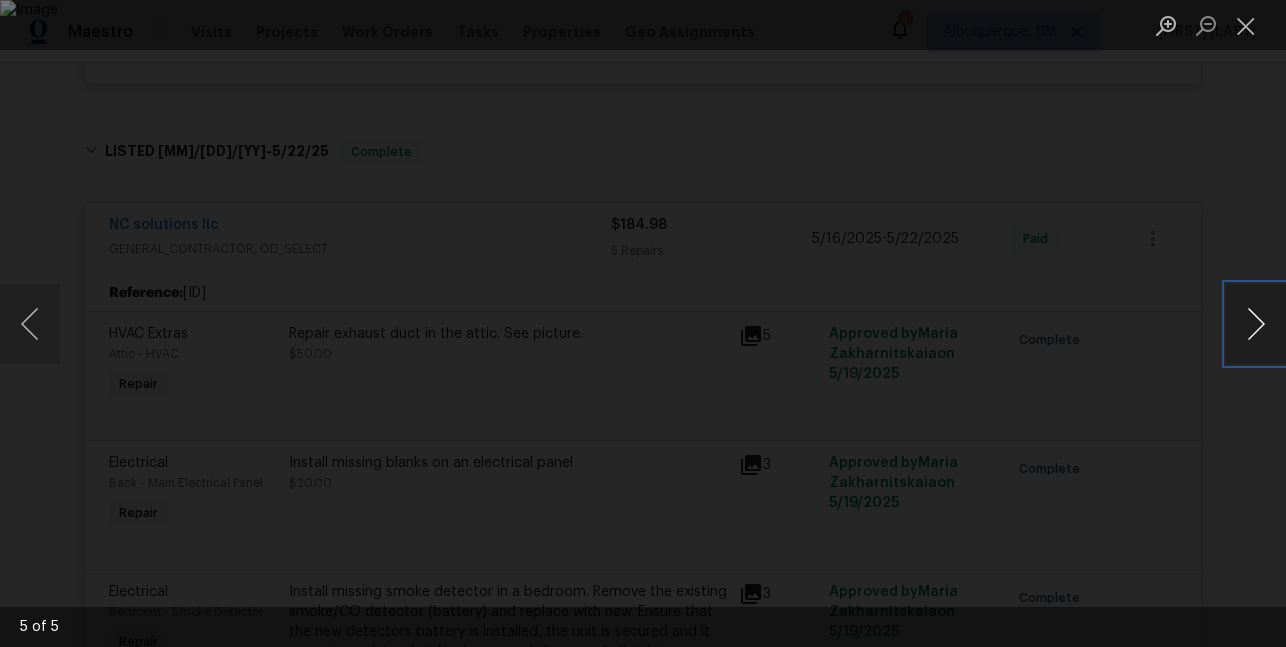 click at bounding box center (1256, 324) 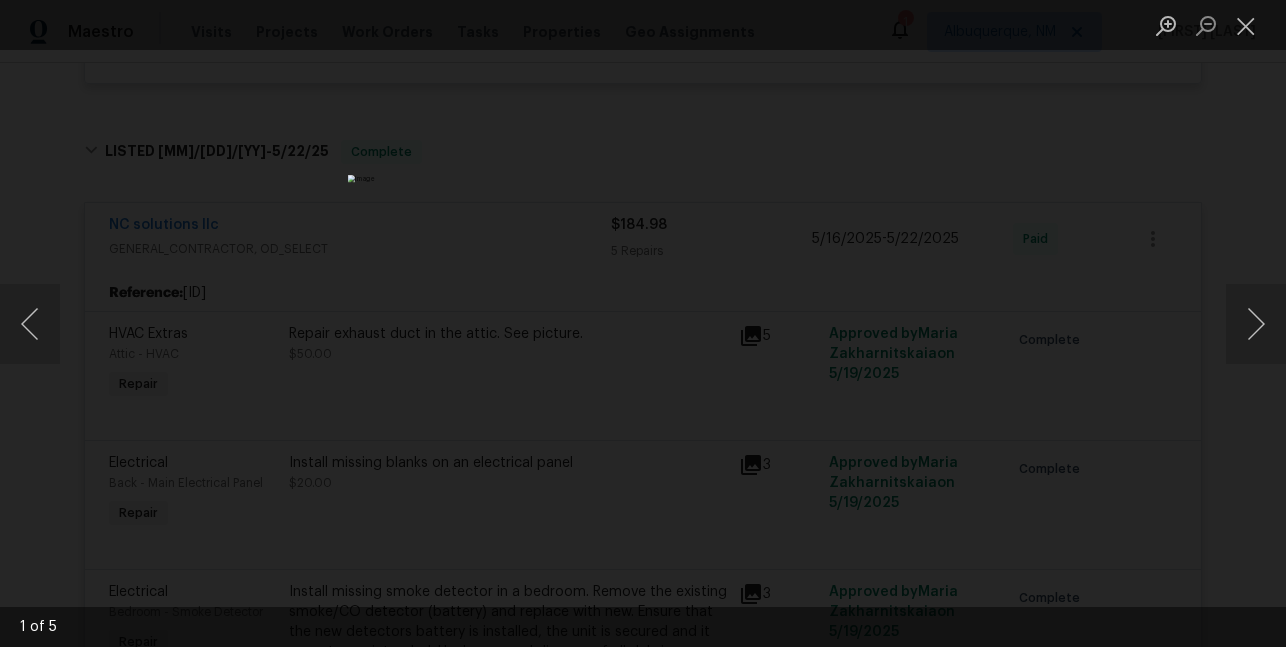click at bounding box center (643, 323) 